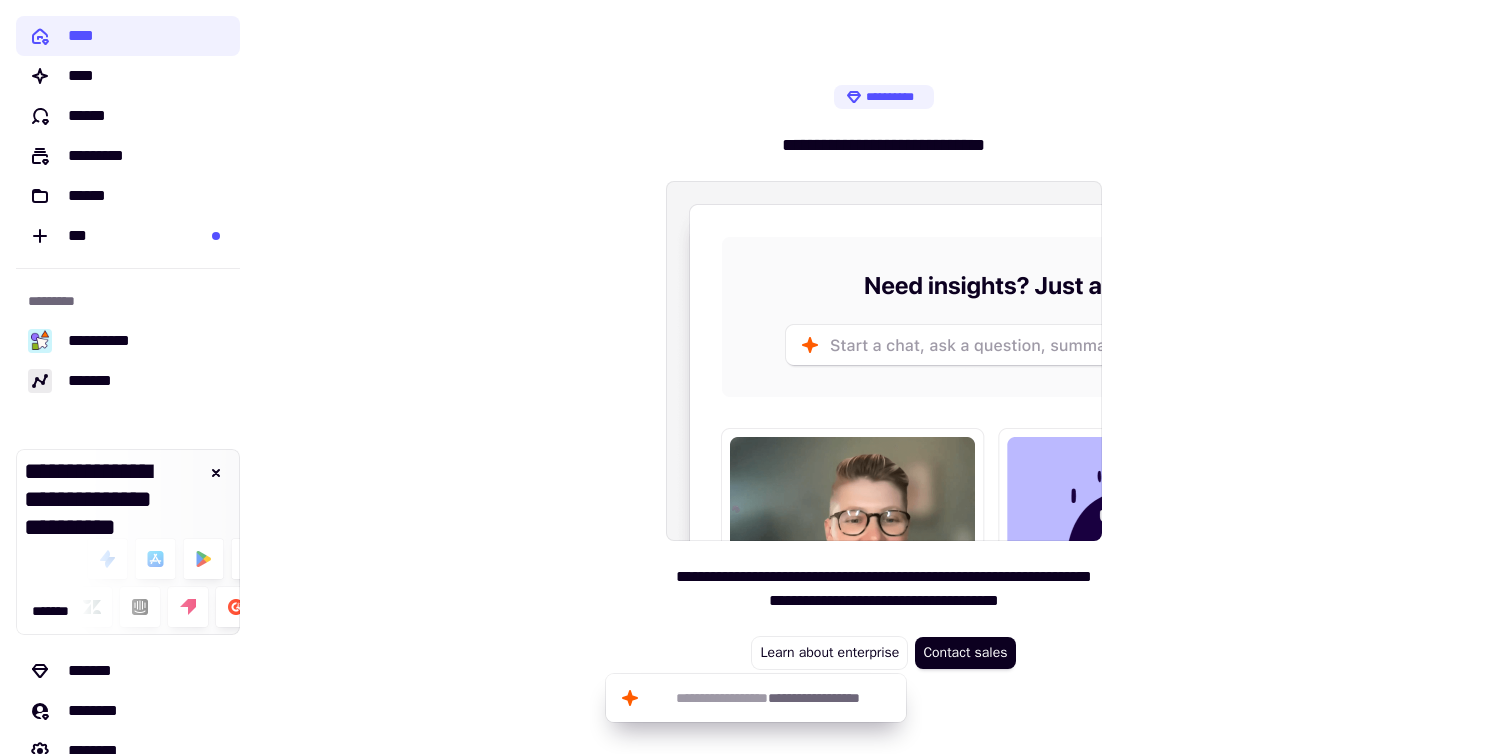 scroll, scrollTop: 0, scrollLeft: 0, axis: both 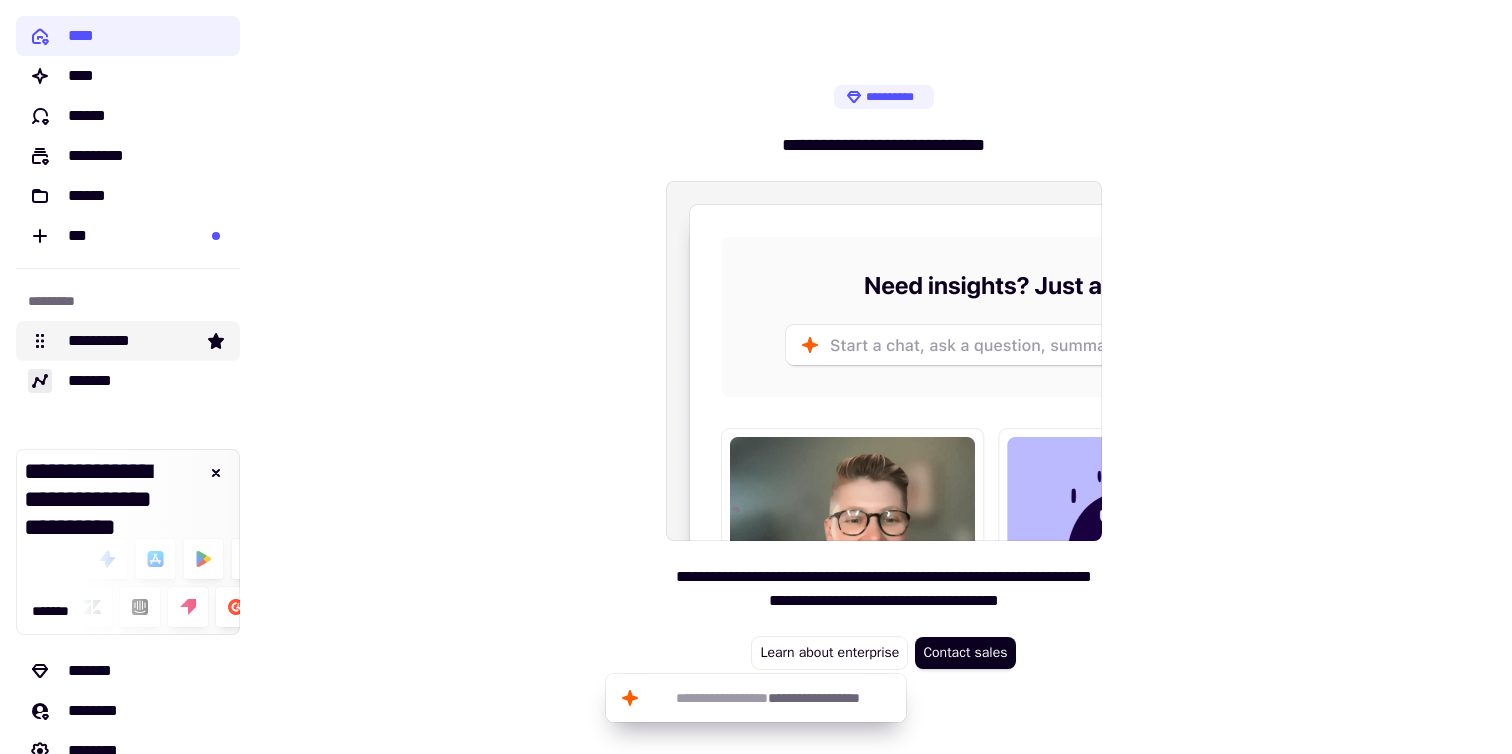 click on "**********" 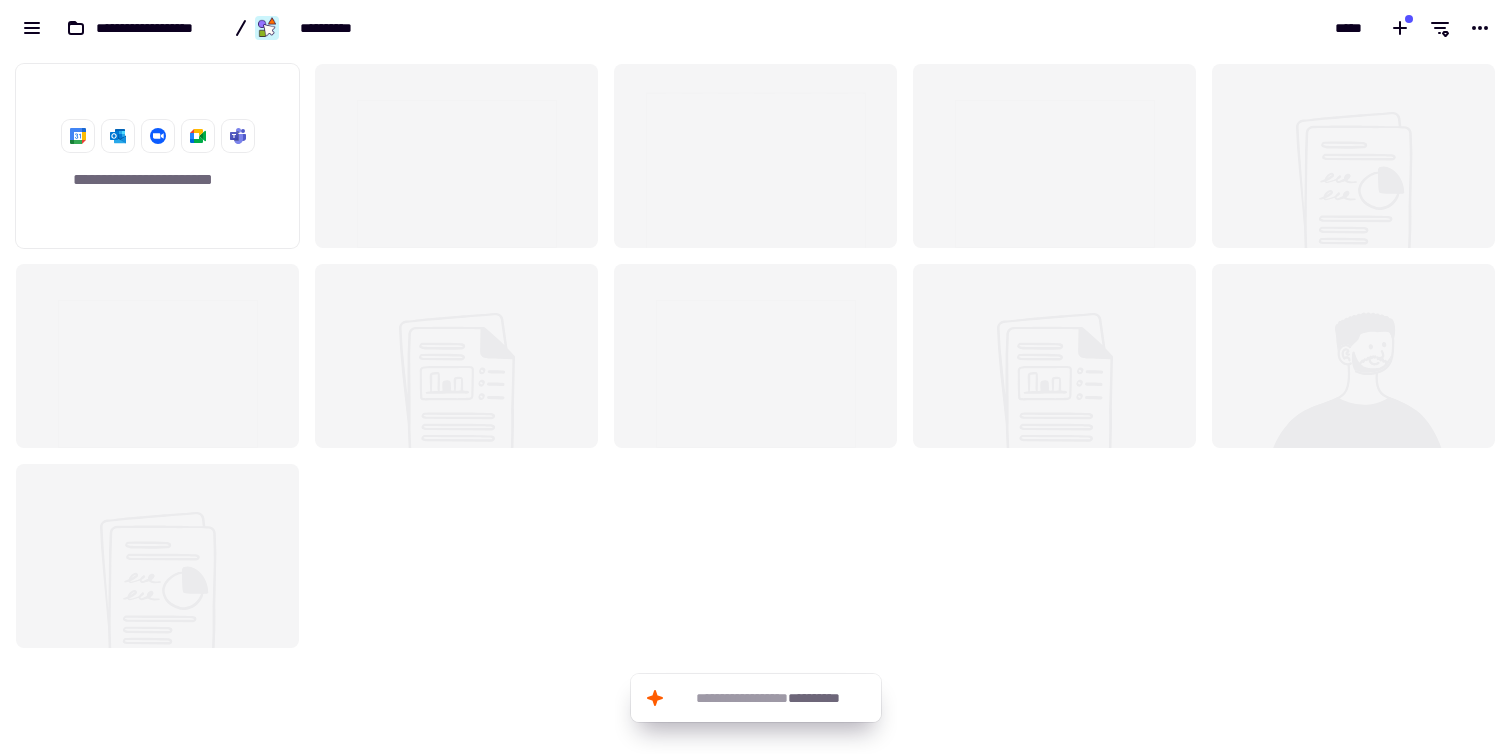 scroll, scrollTop: 1, scrollLeft: 1, axis: both 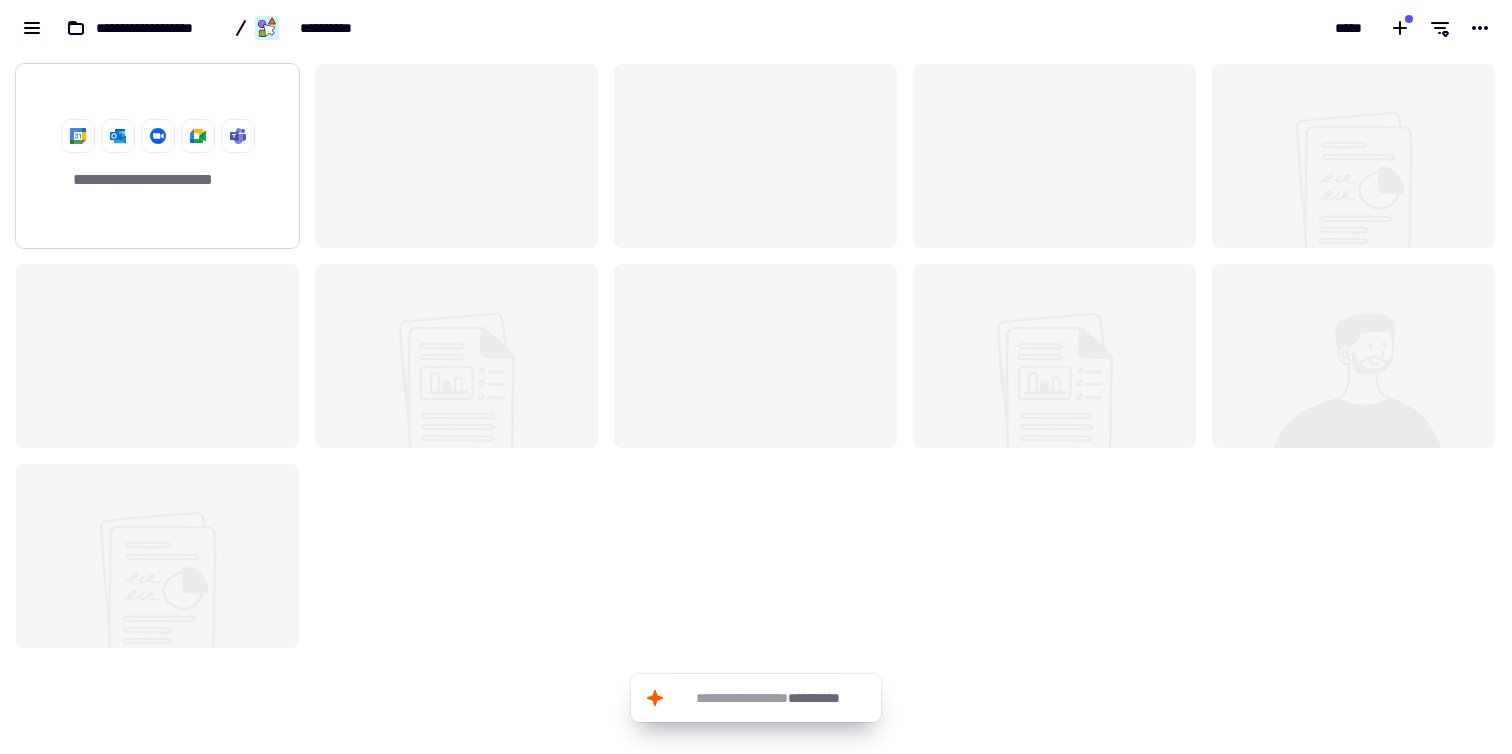 click on "**********" 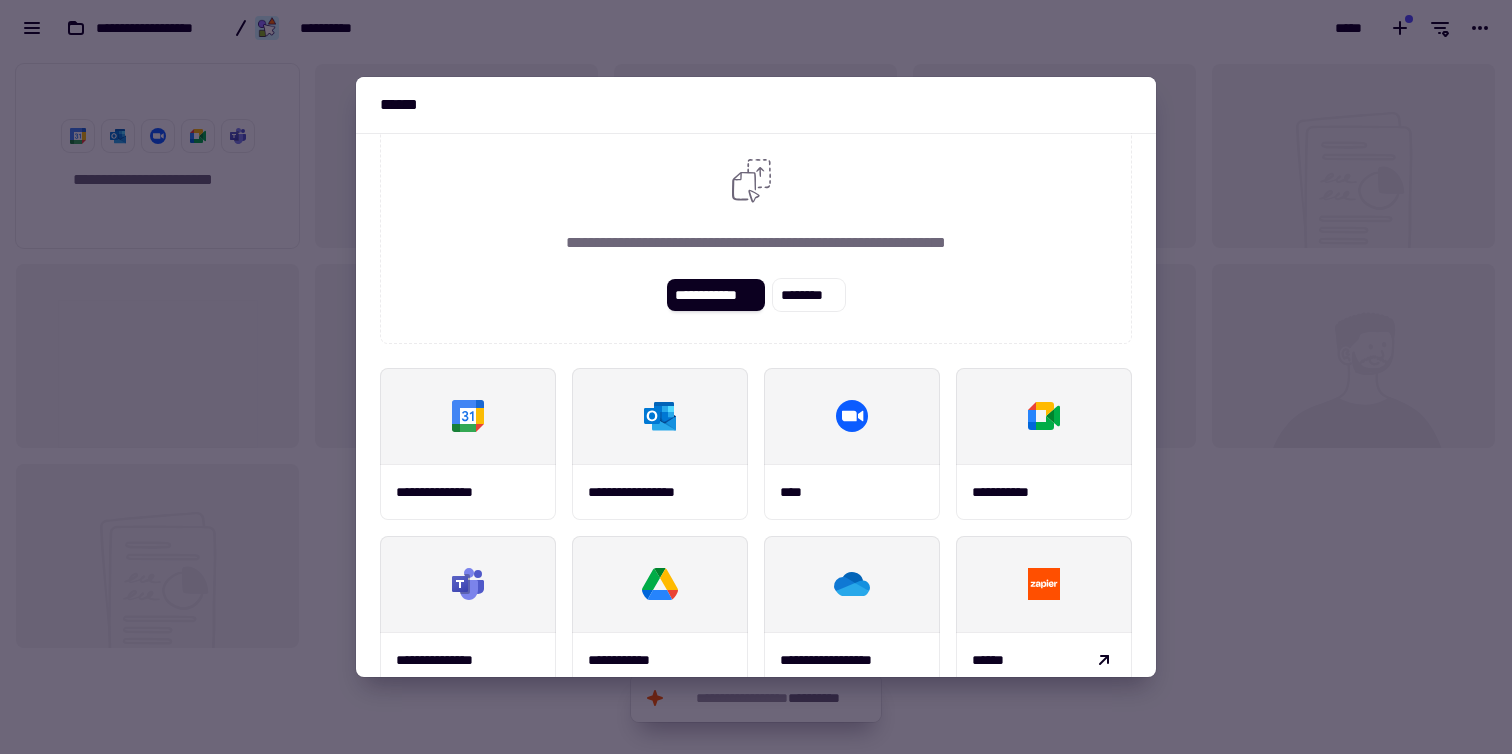 scroll, scrollTop: 0, scrollLeft: 0, axis: both 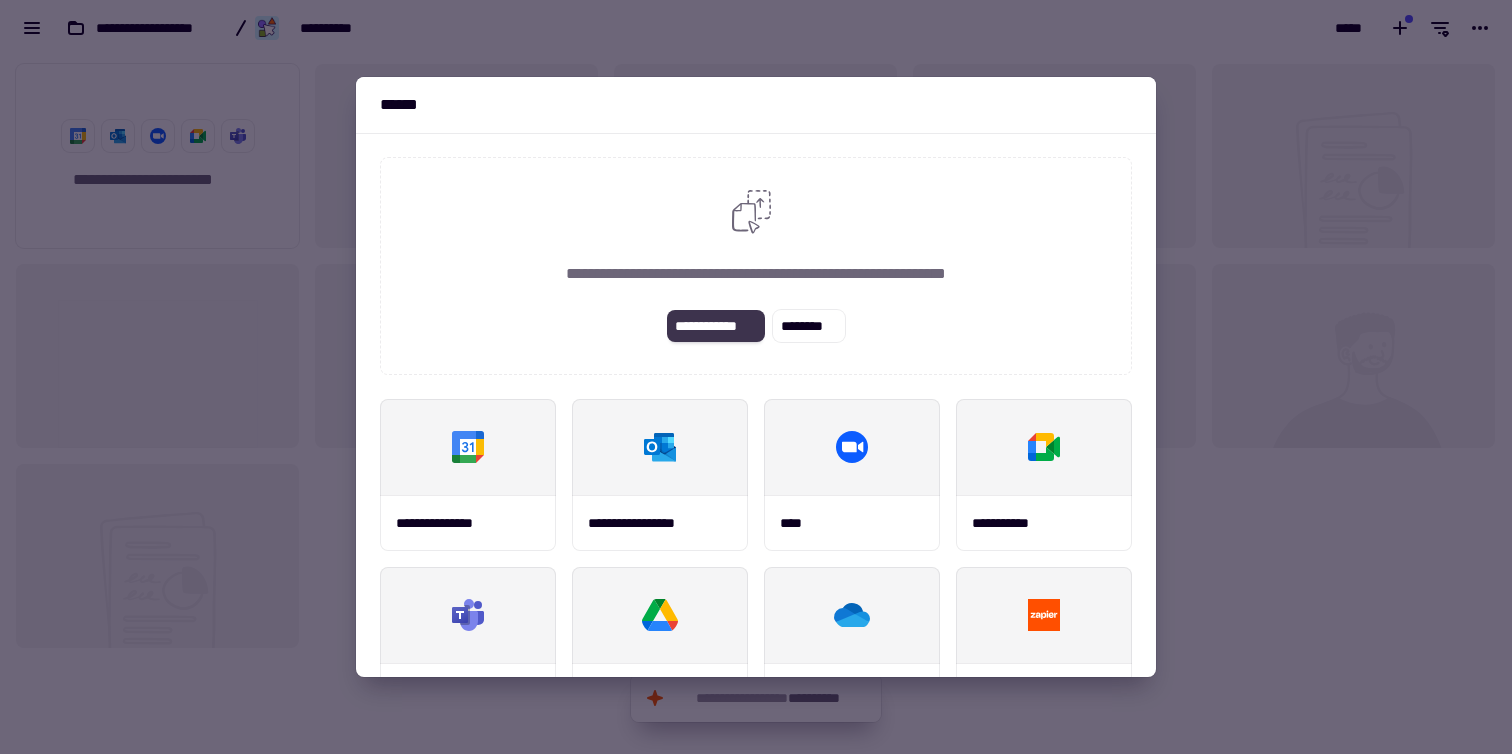 click on "**********" 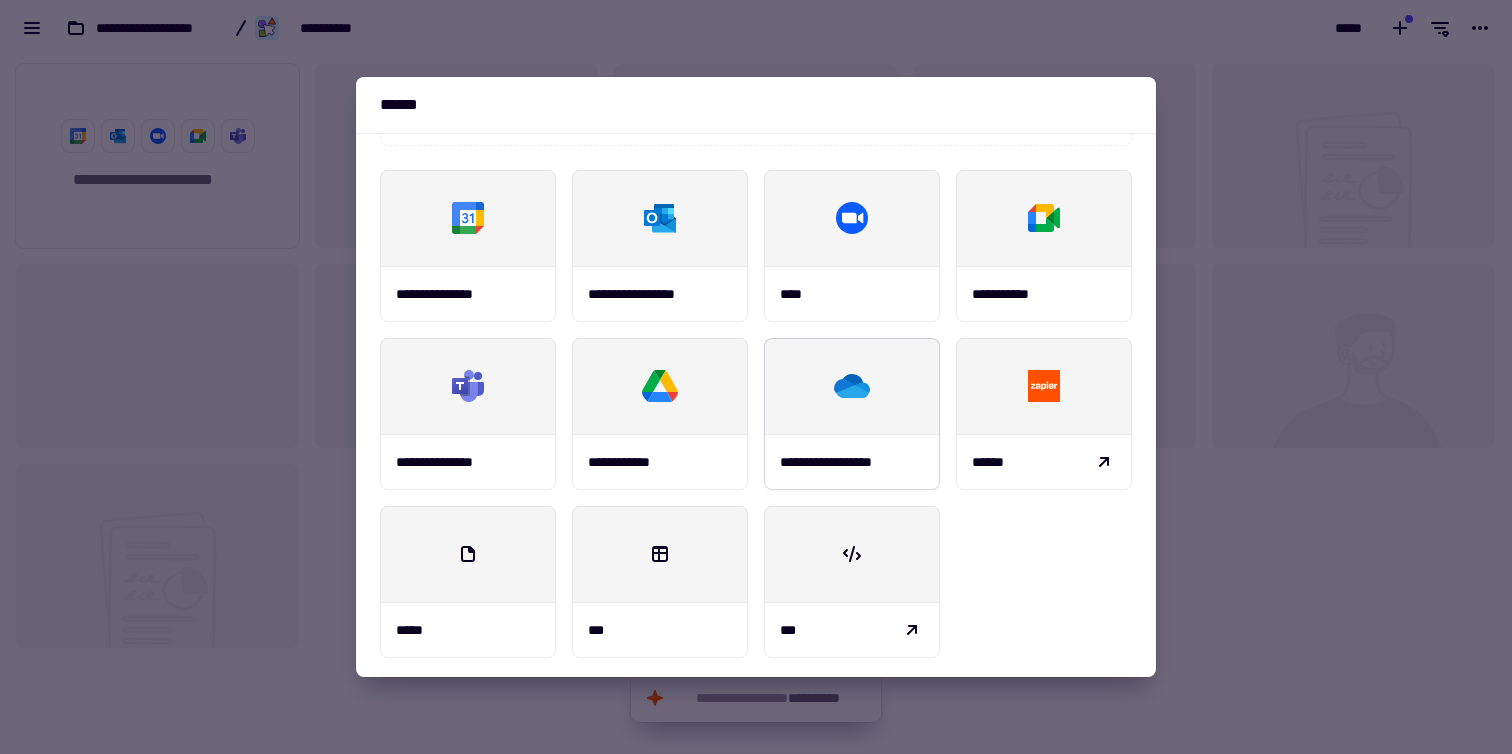 scroll, scrollTop: 234, scrollLeft: 0, axis: vertical 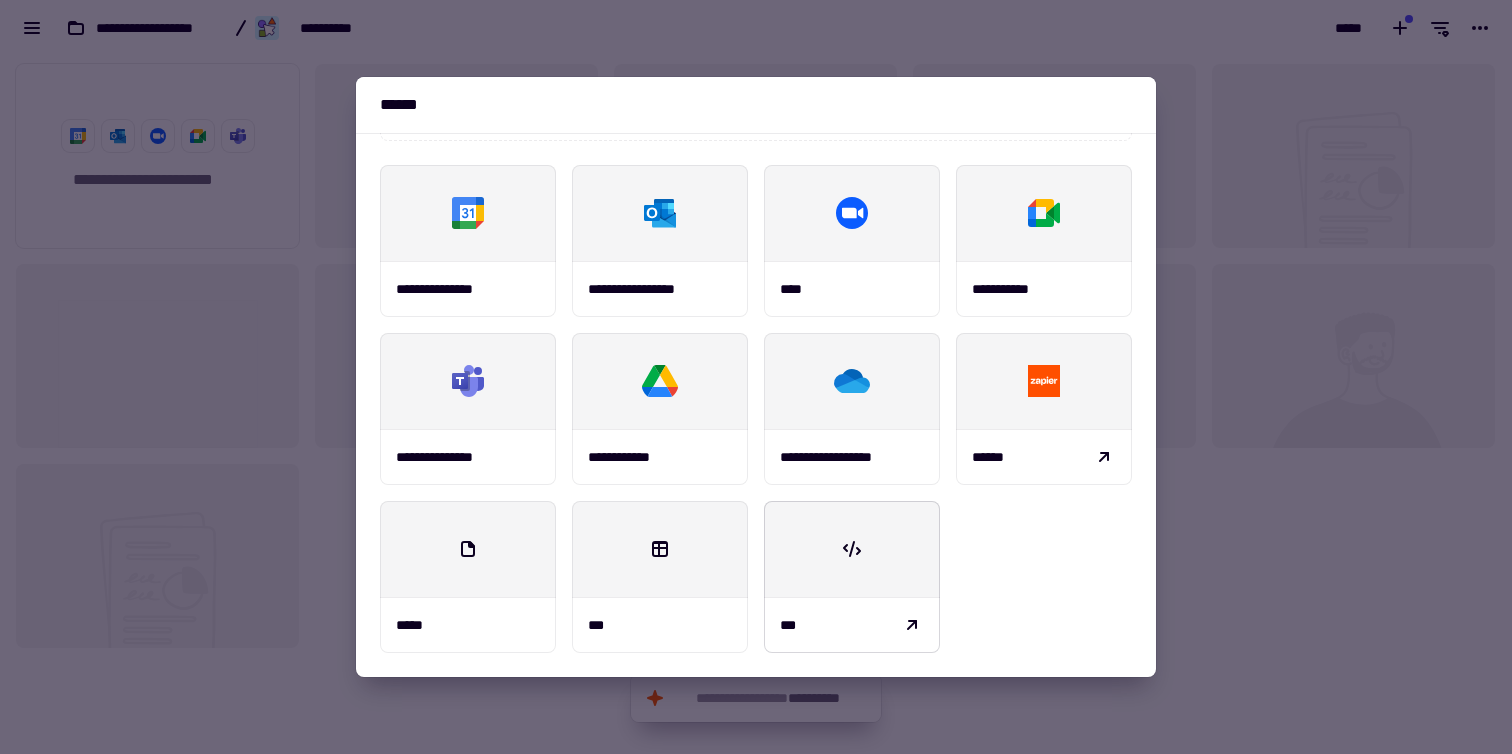 click on "***" at bounding box center (852, 625) 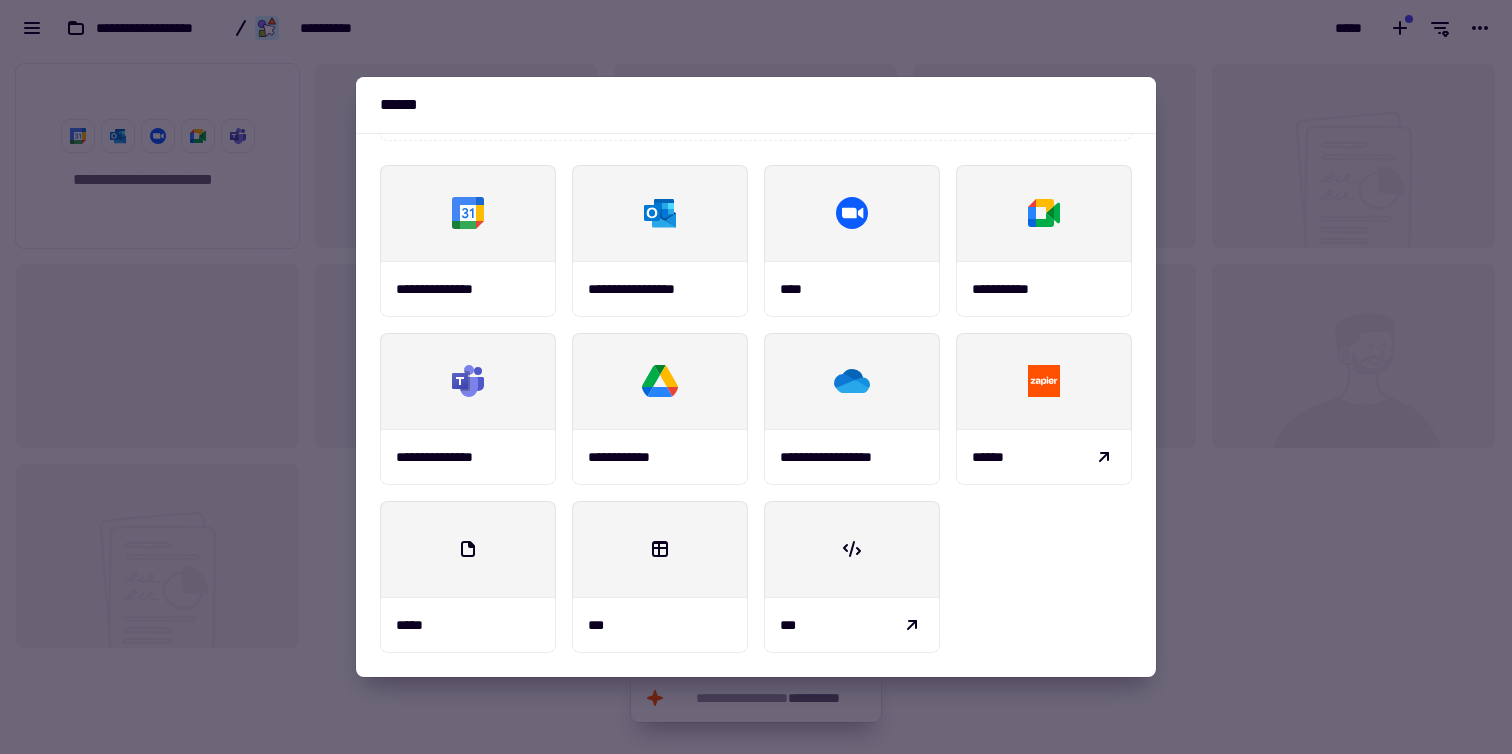 click at bounding box center (756, 377) 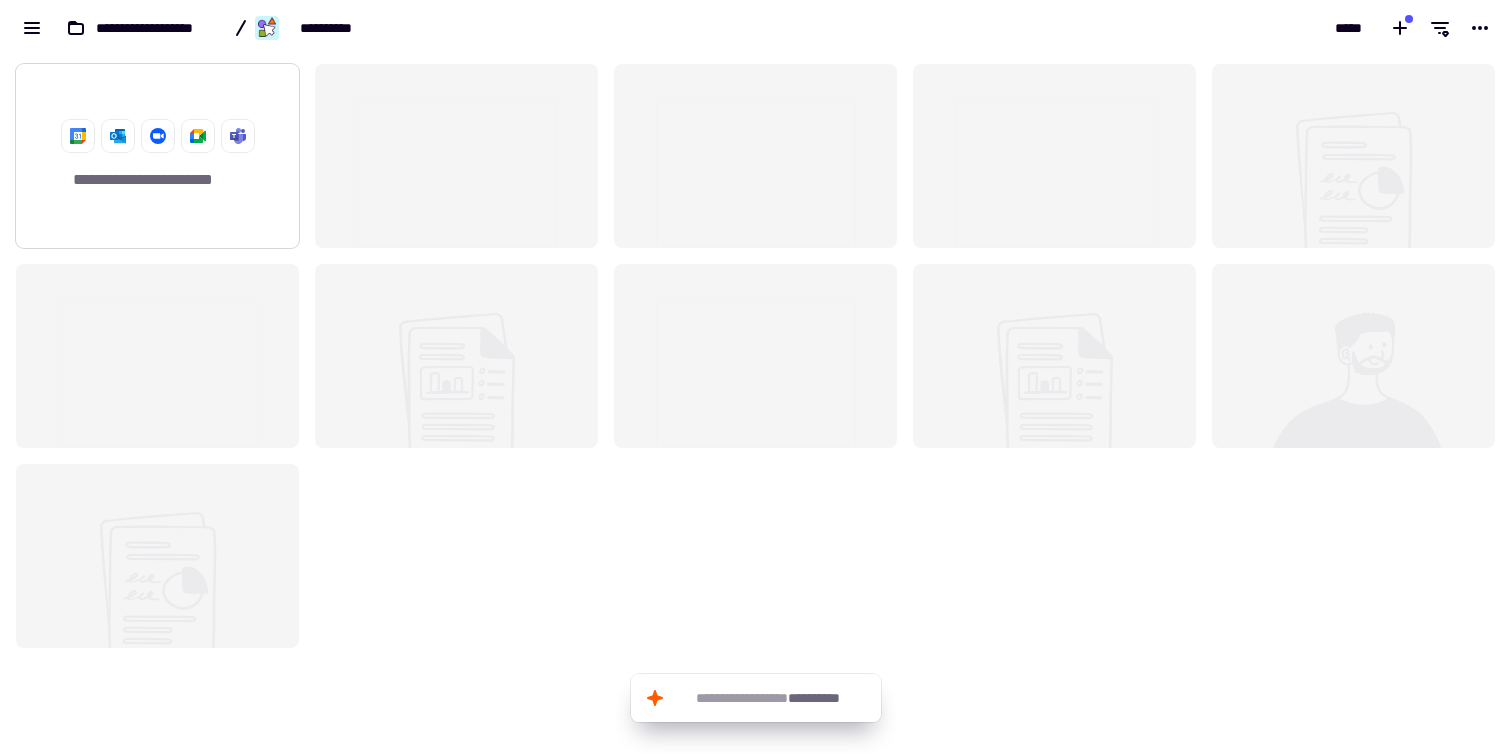 click 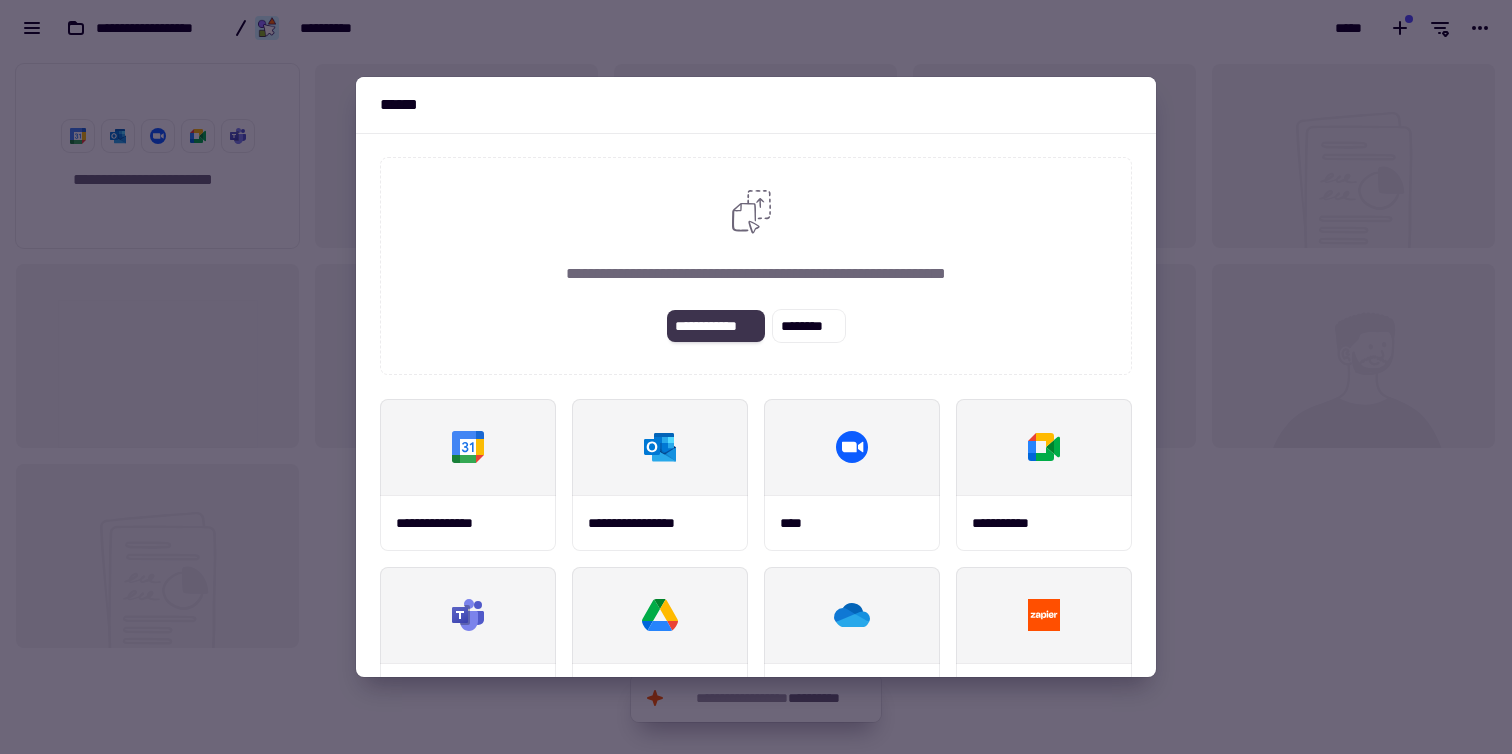 click on "**********" 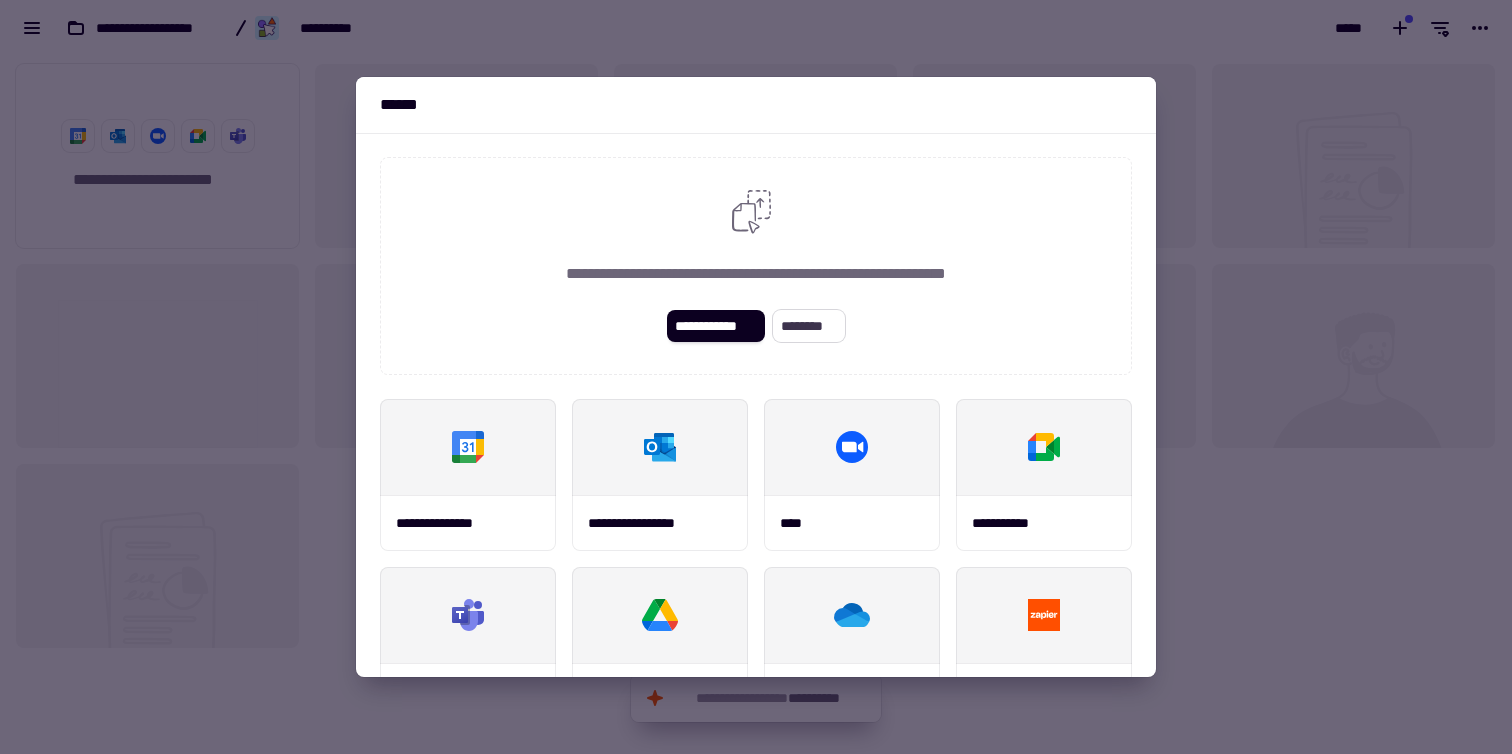 click on "********" 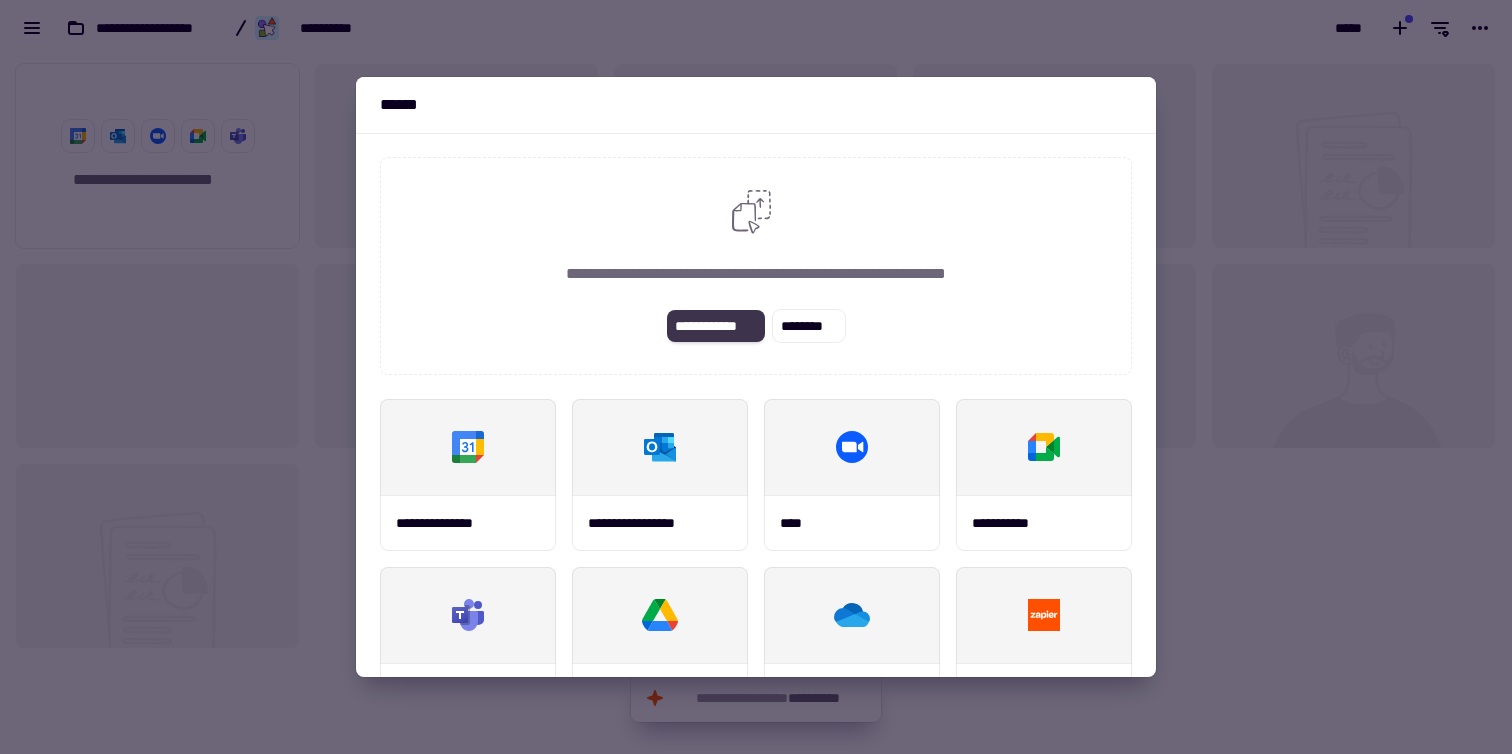 click on "**********" 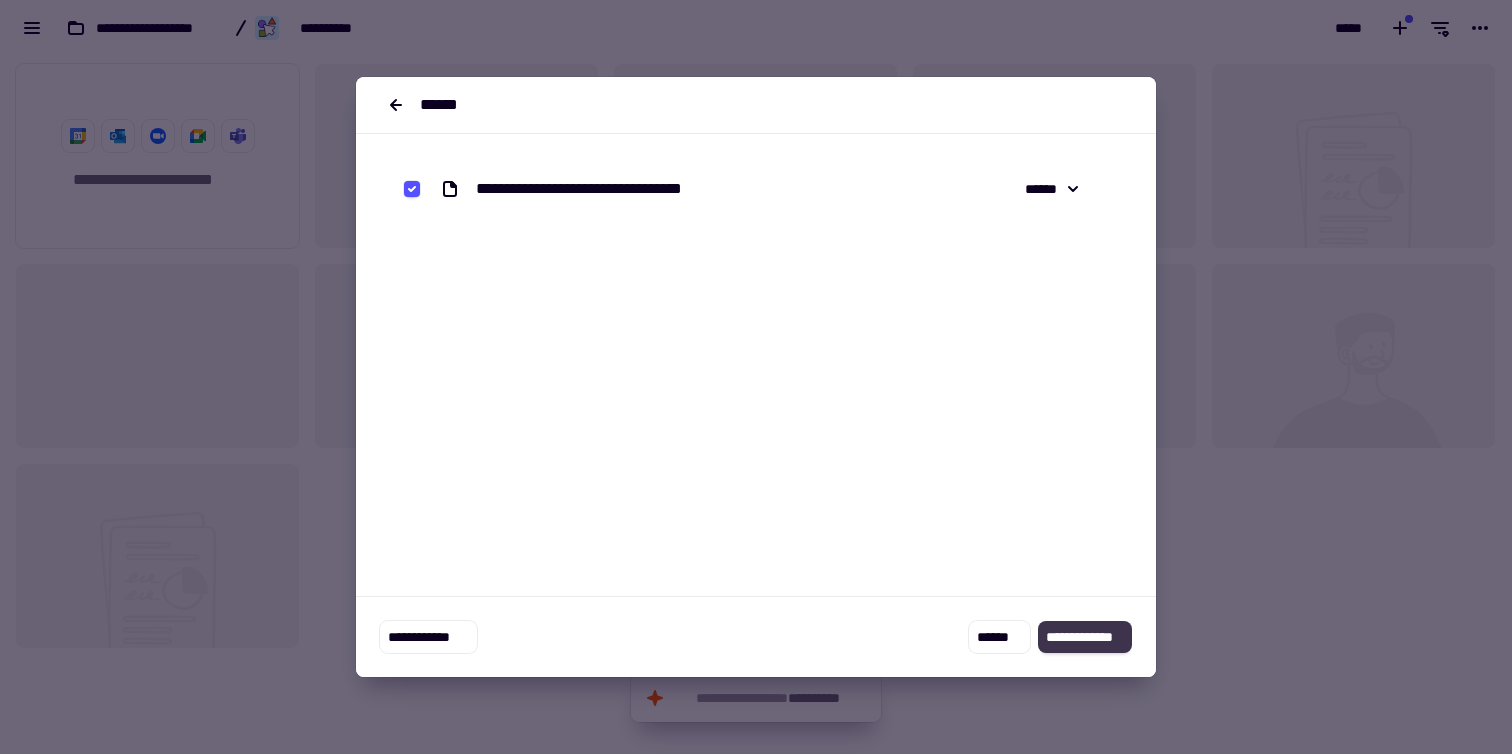click on "**********" 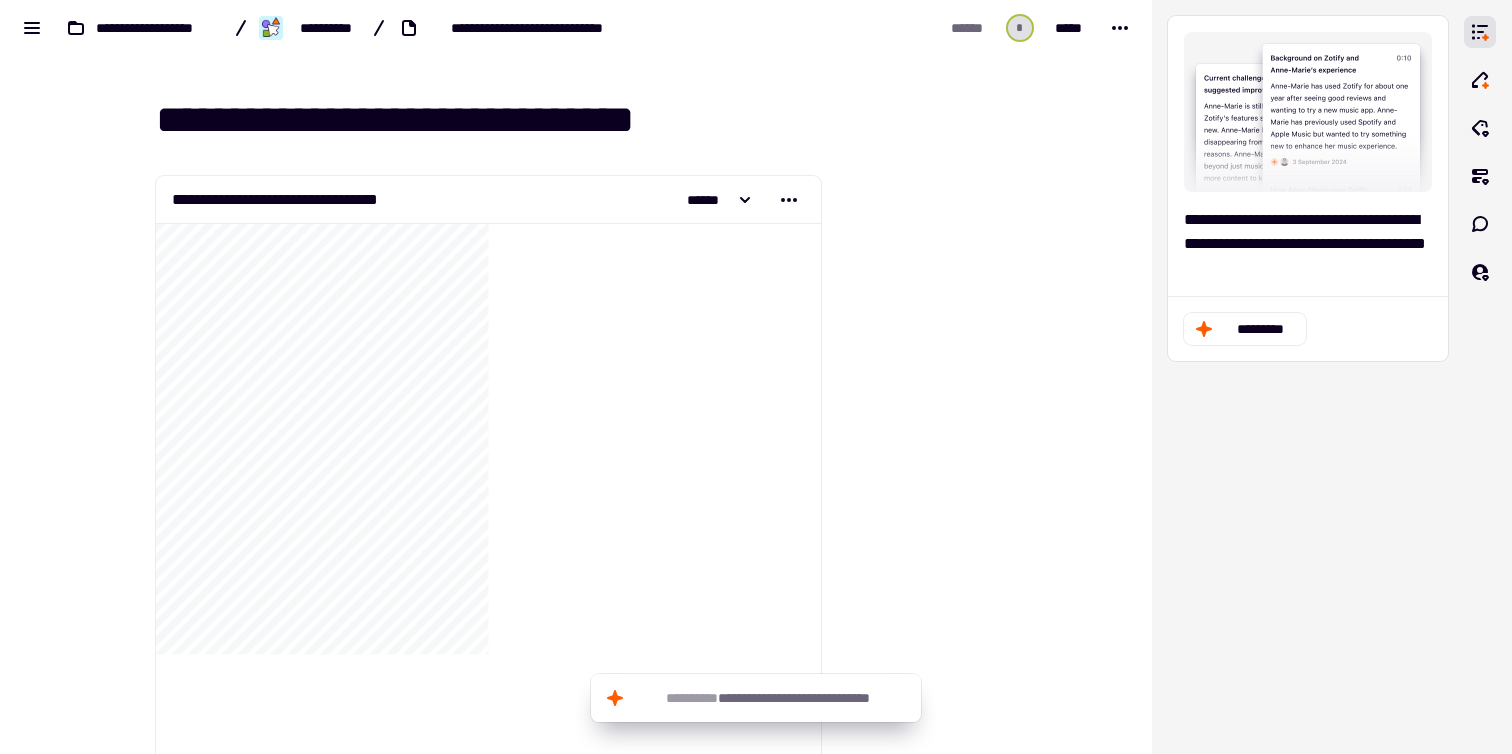 click on "**********" at bounding box center (588, 120) 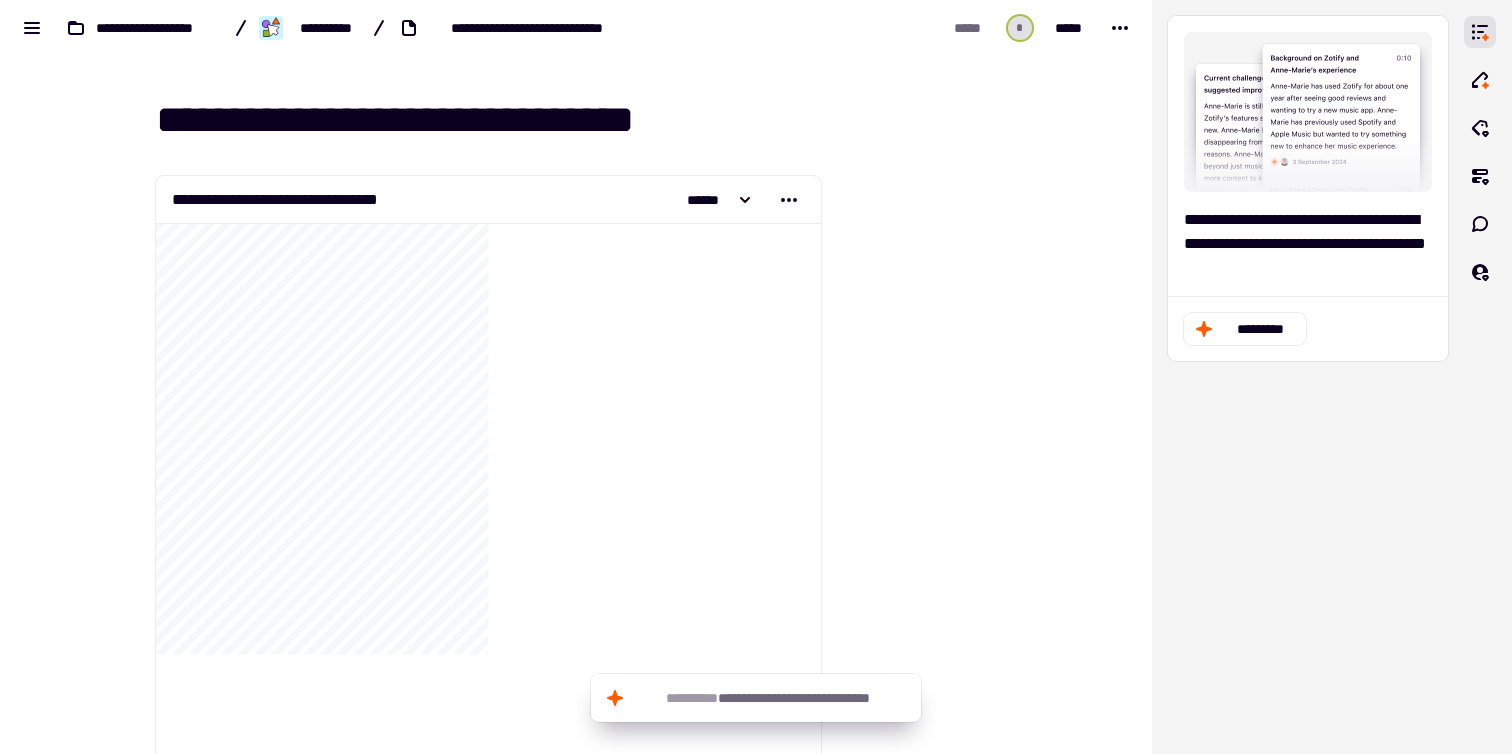 click on "**********" at bounding box center [588, 120] 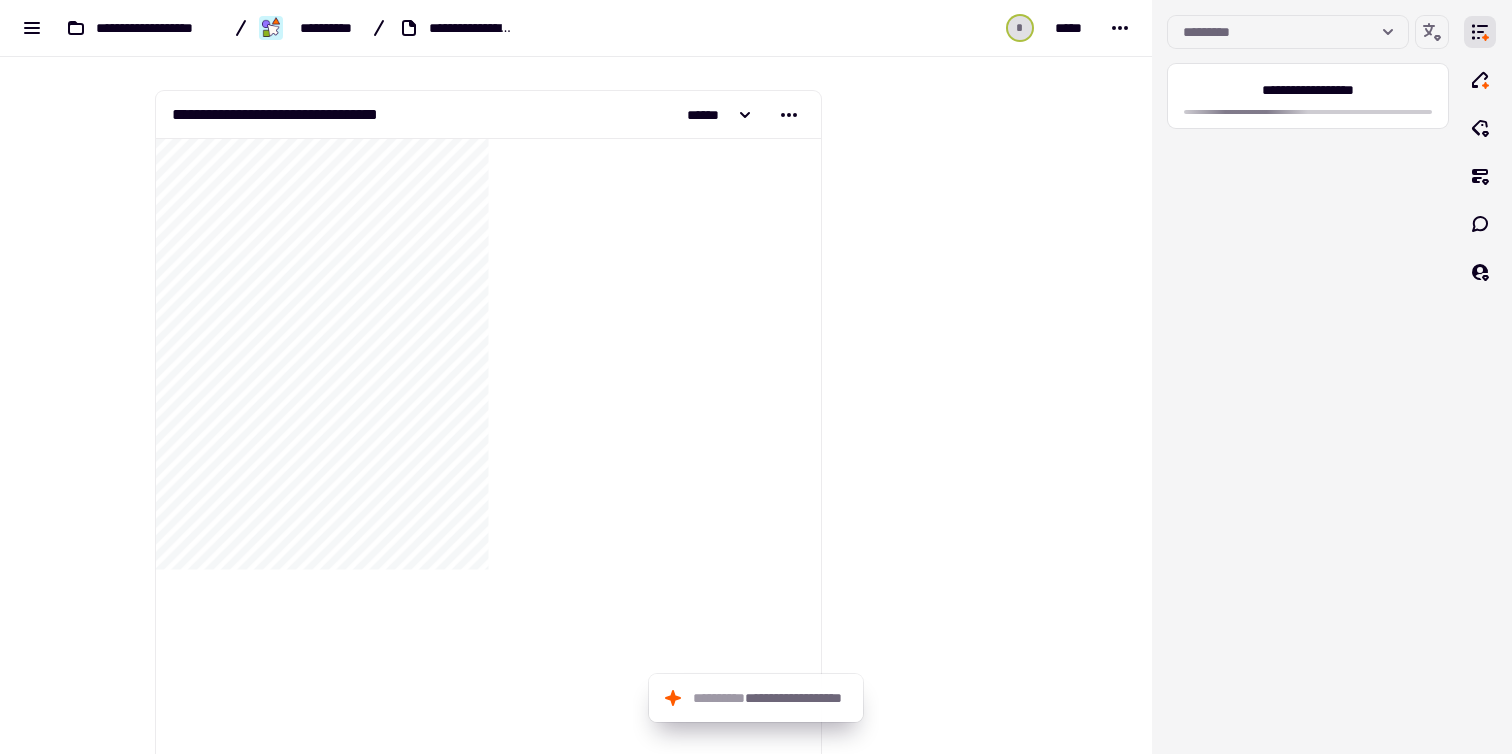 scroll, scrollTop: 0, scrollLeft: 0, axis: both 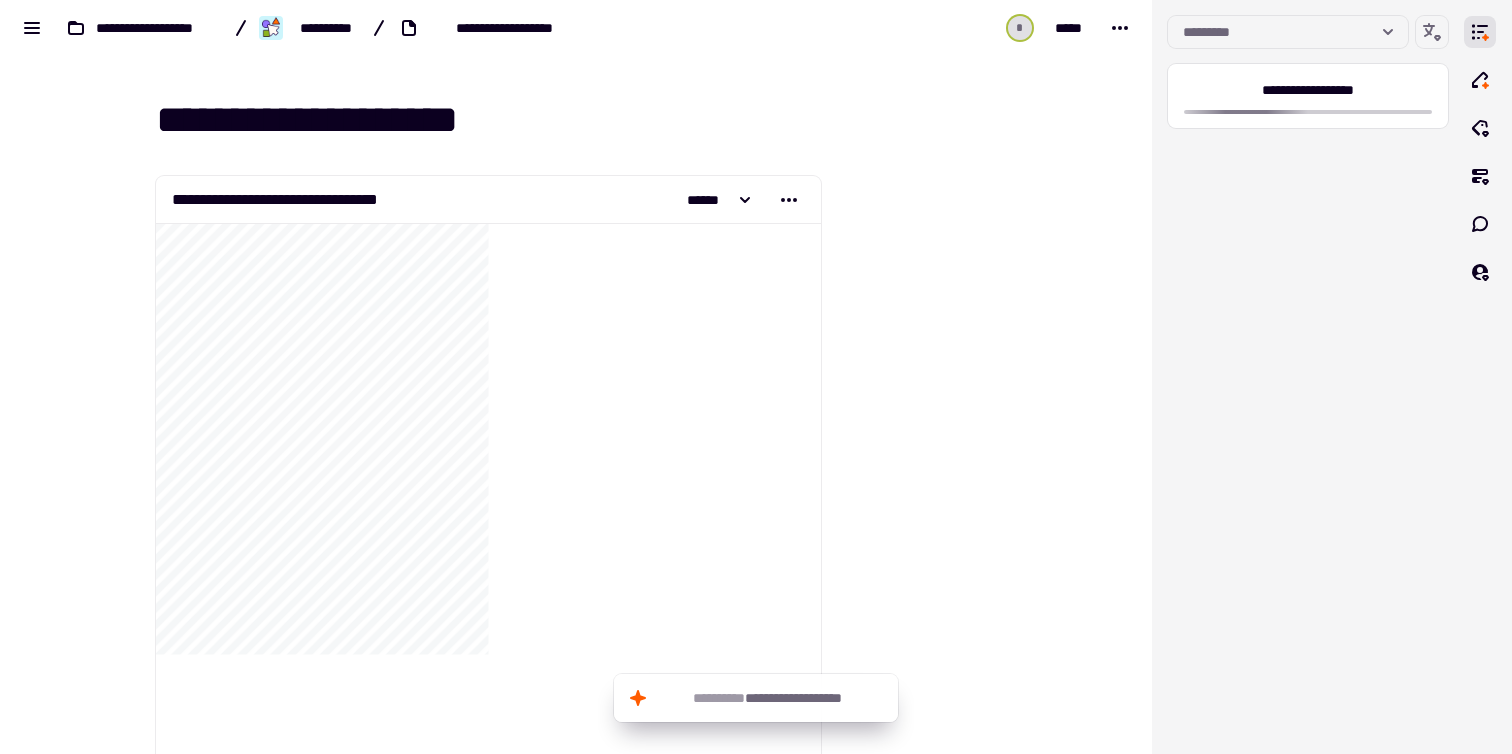 type on "**********" 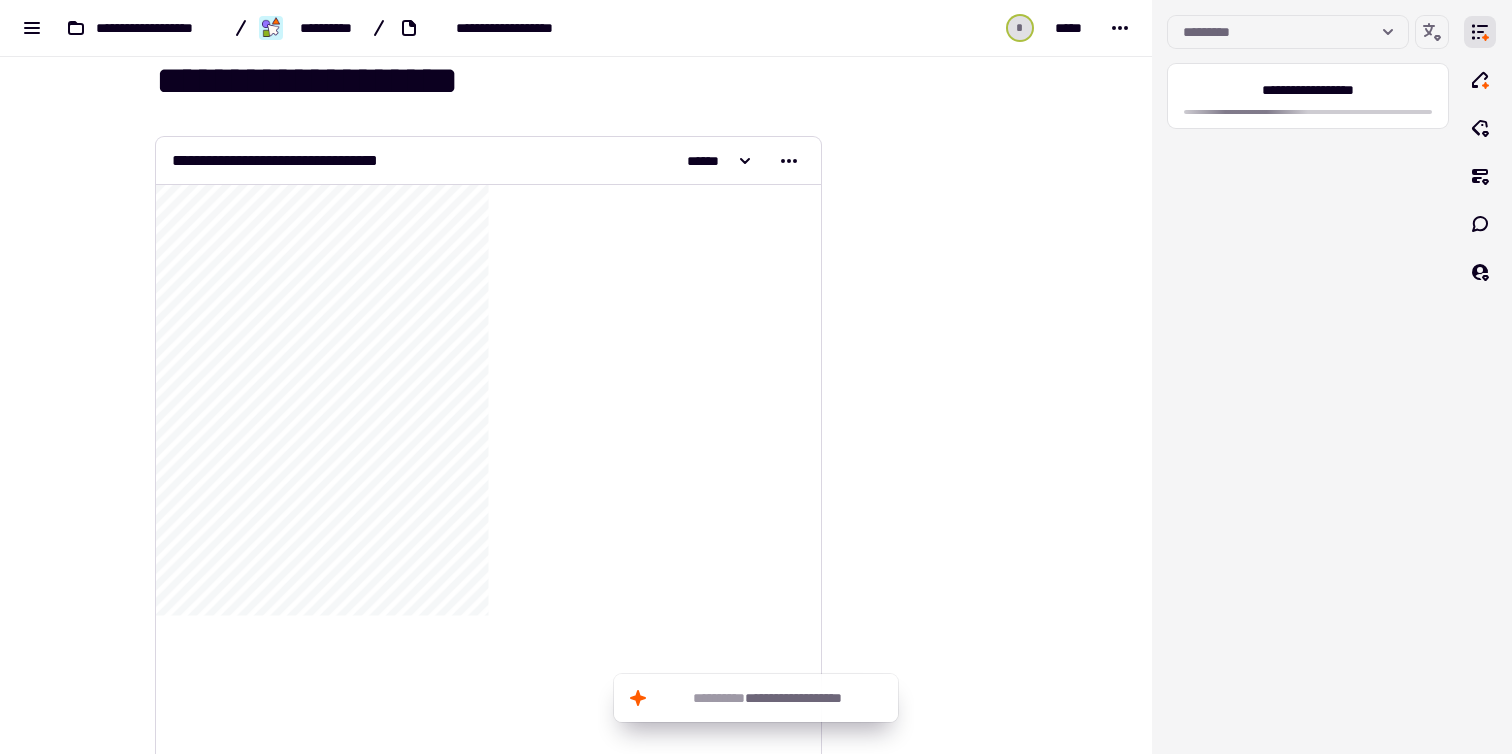 scroll, scrollTop: 0, scrollLeft: 0, axis: both 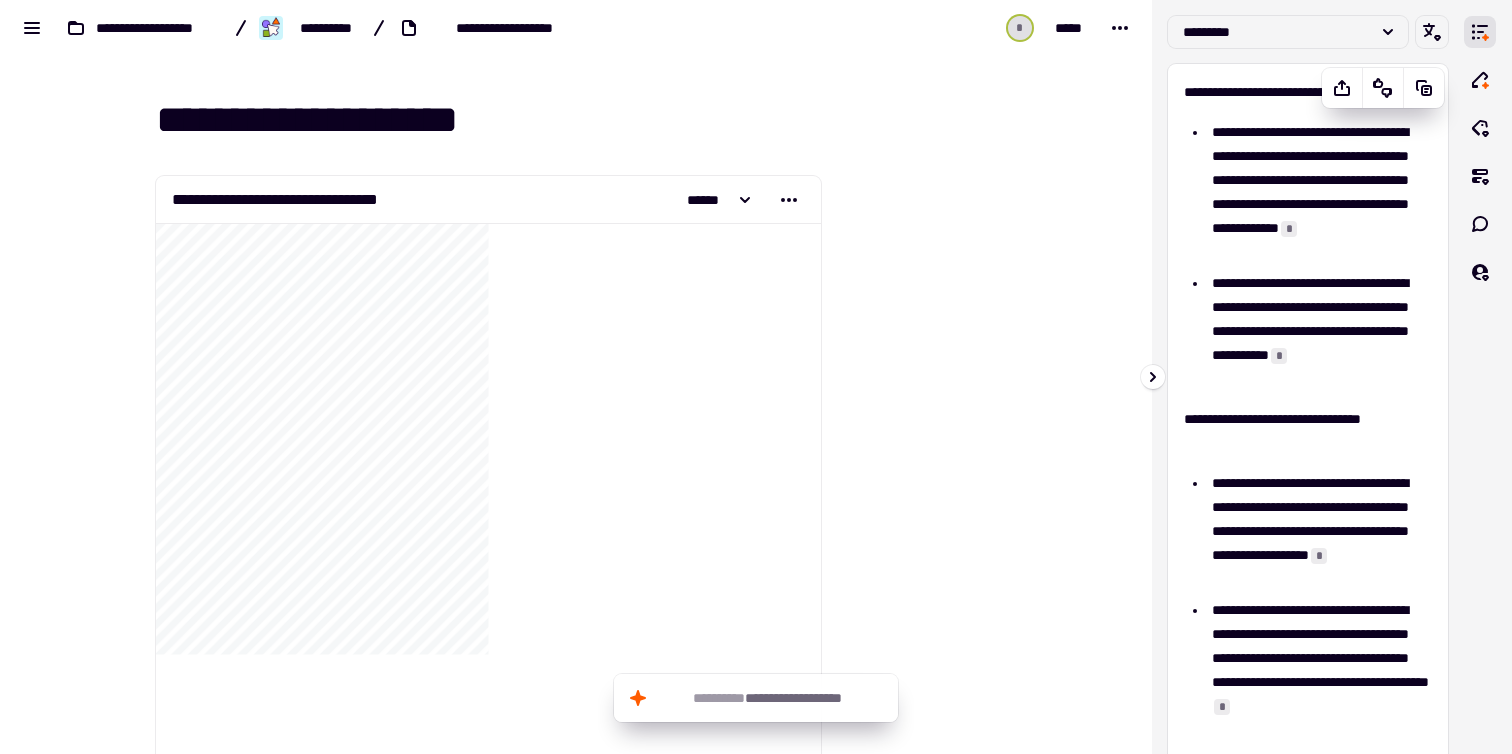 click on "**********" at bounding box center [1308, 92] 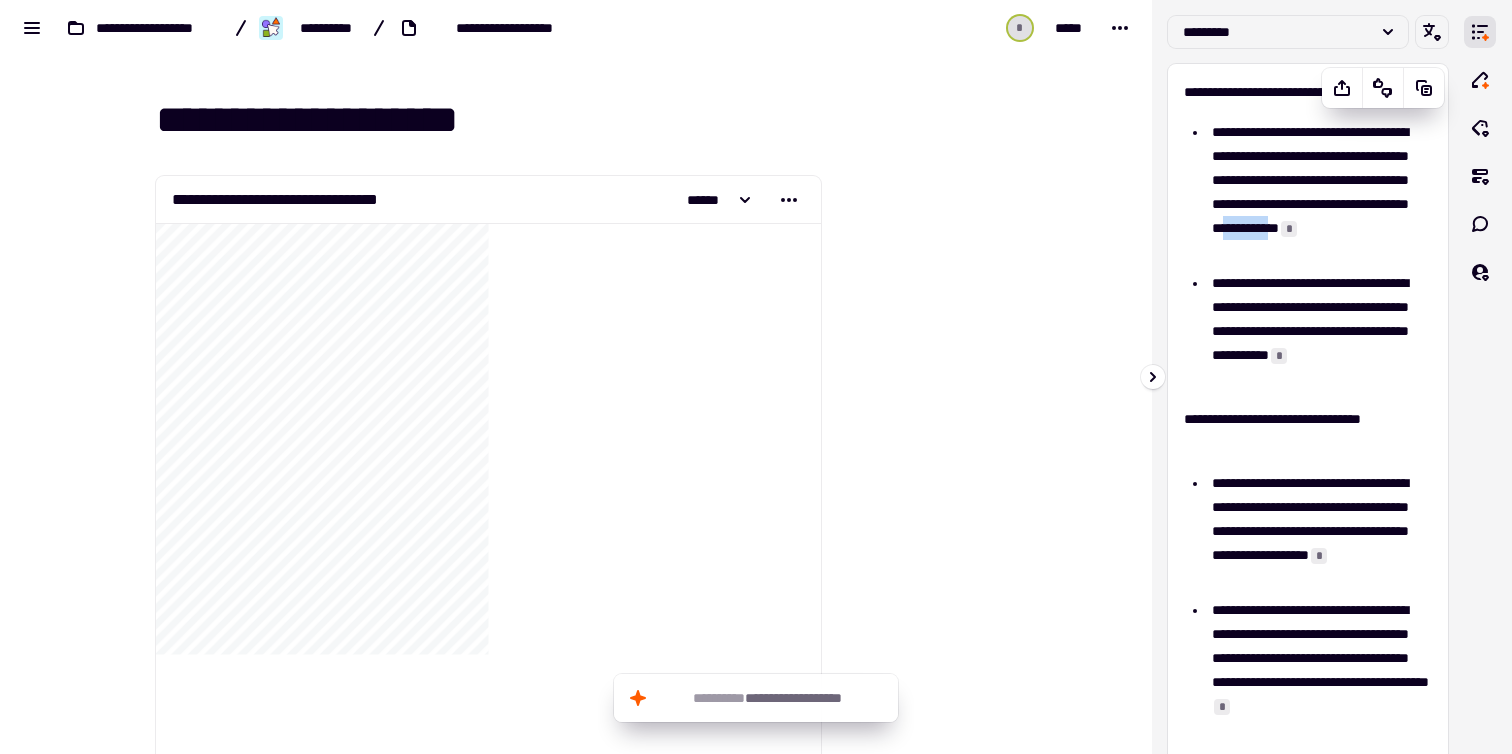click on "[STREET_NAME]" at bounding box center [1319, 192] 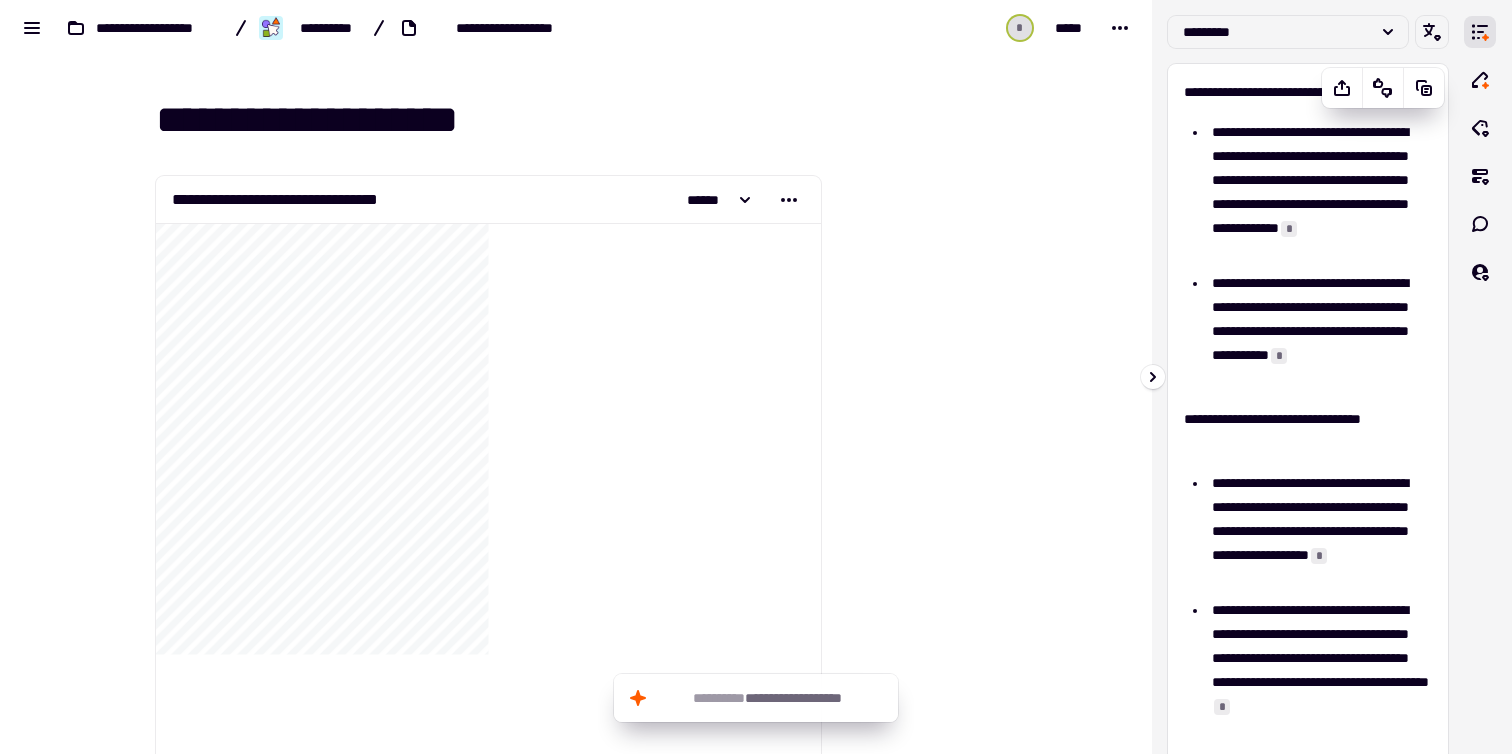 click on "[STREET_NAME]" at bounding box center [1319, 192] 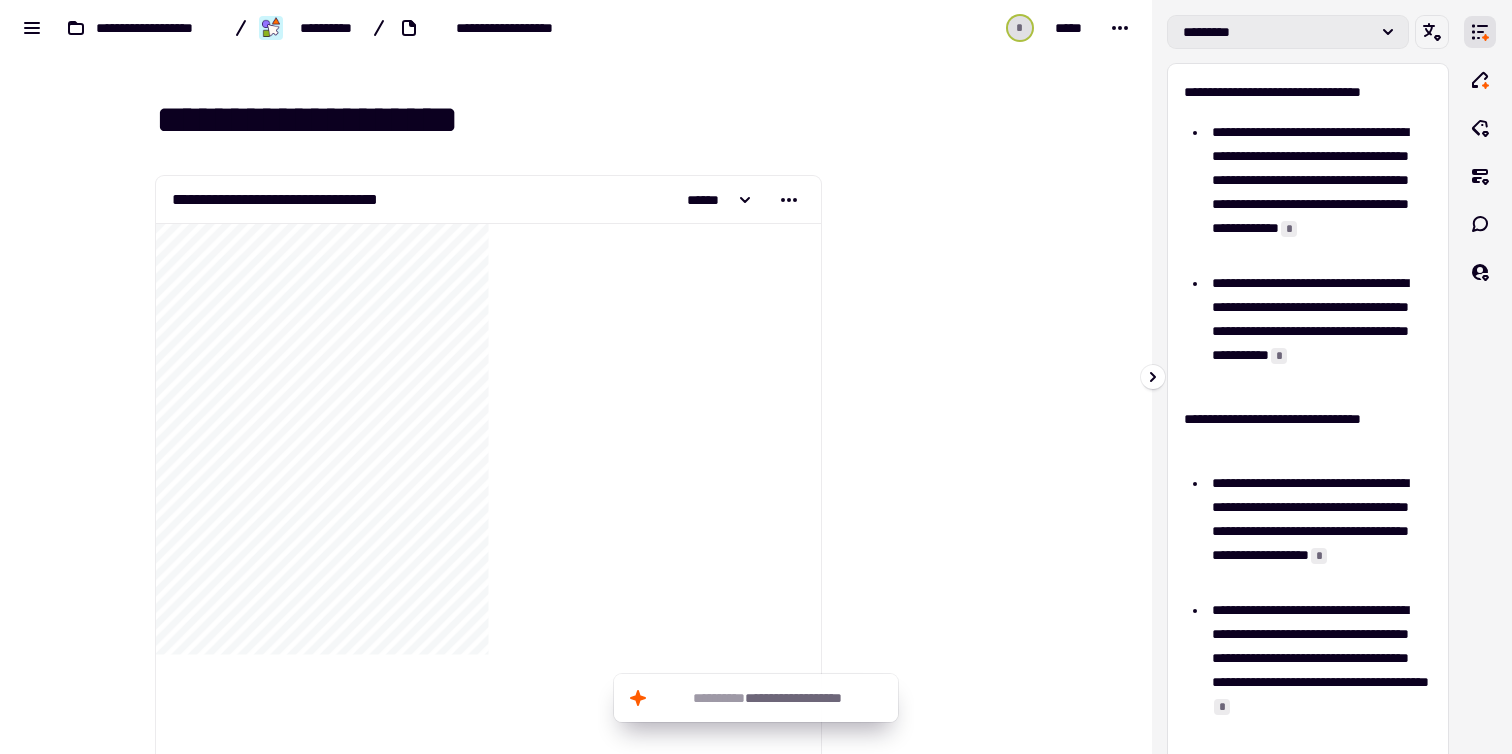 click on "*********" 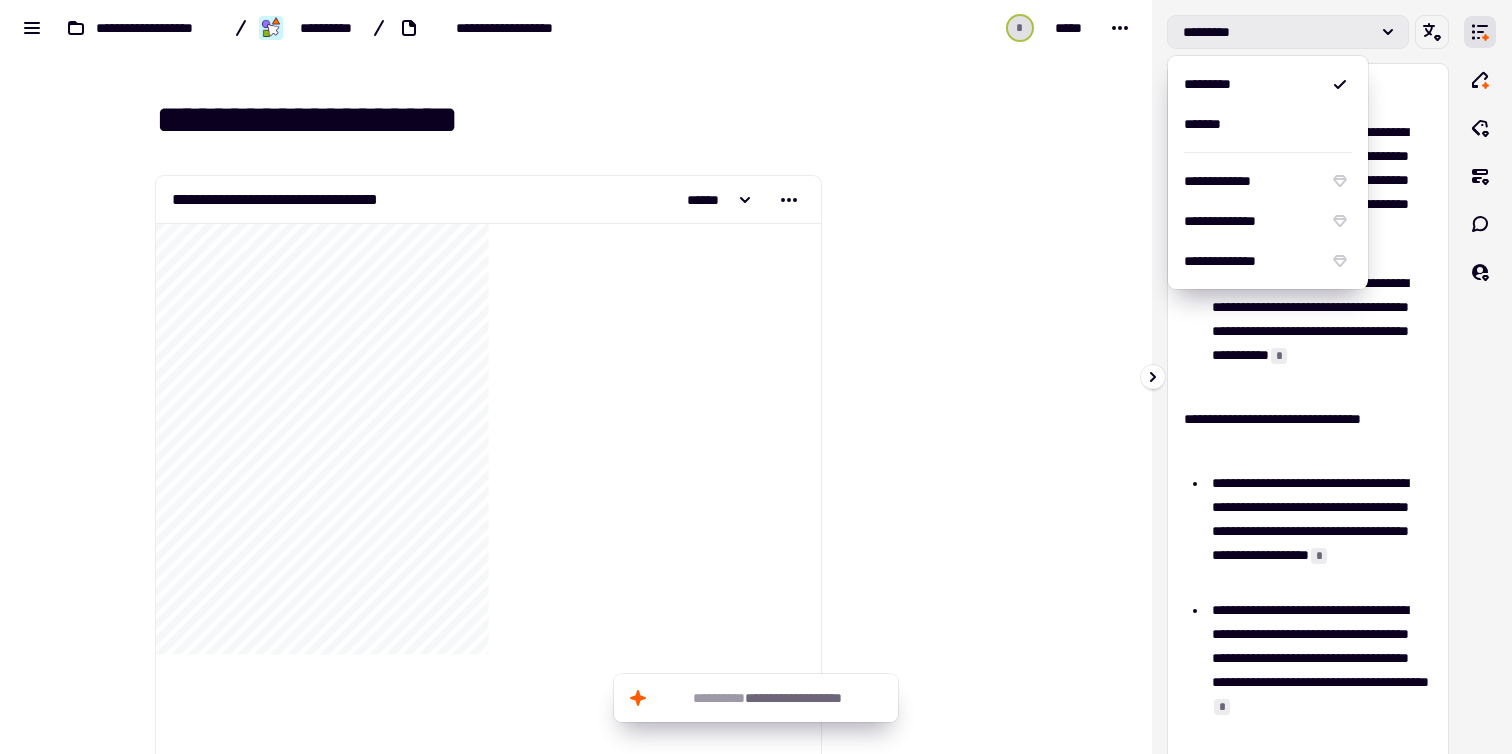 click on "*********" 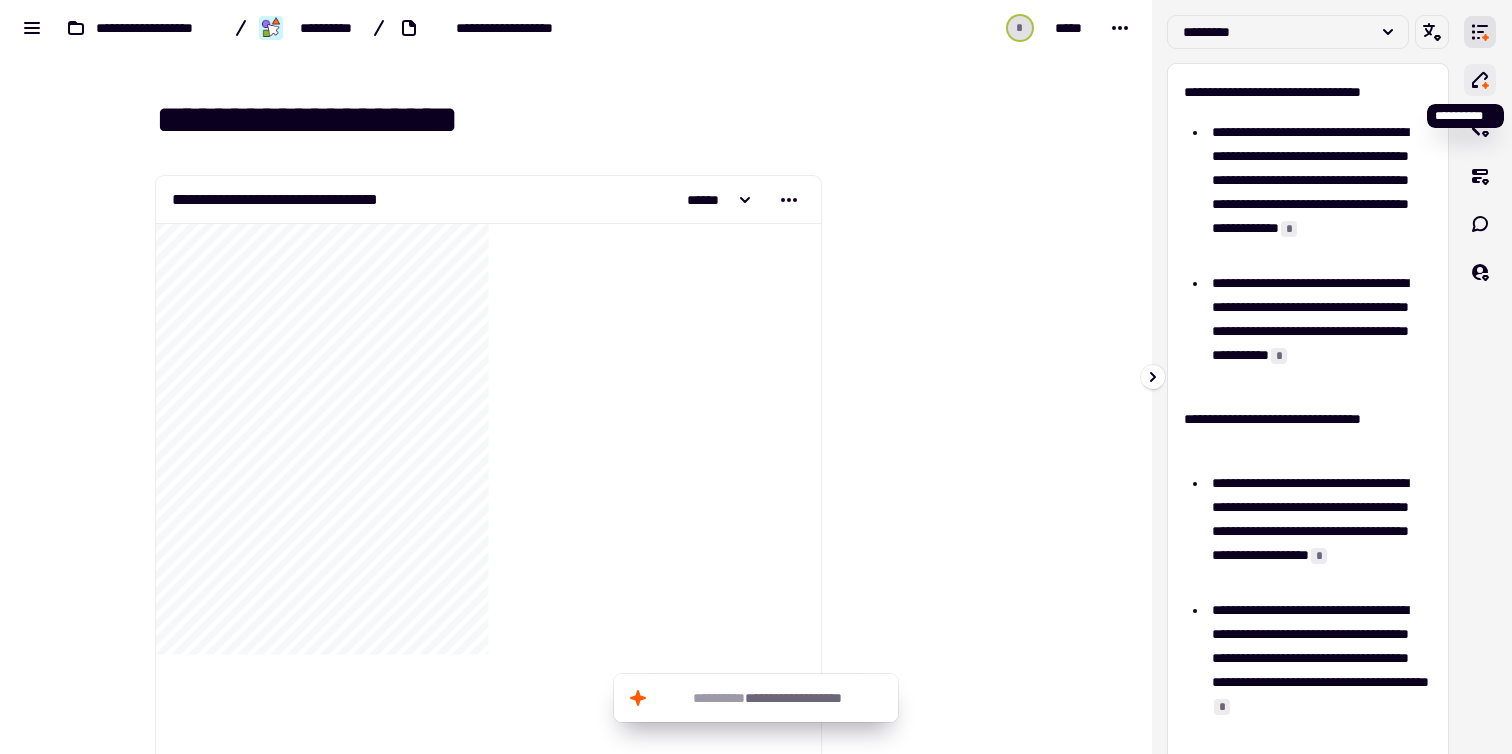 click 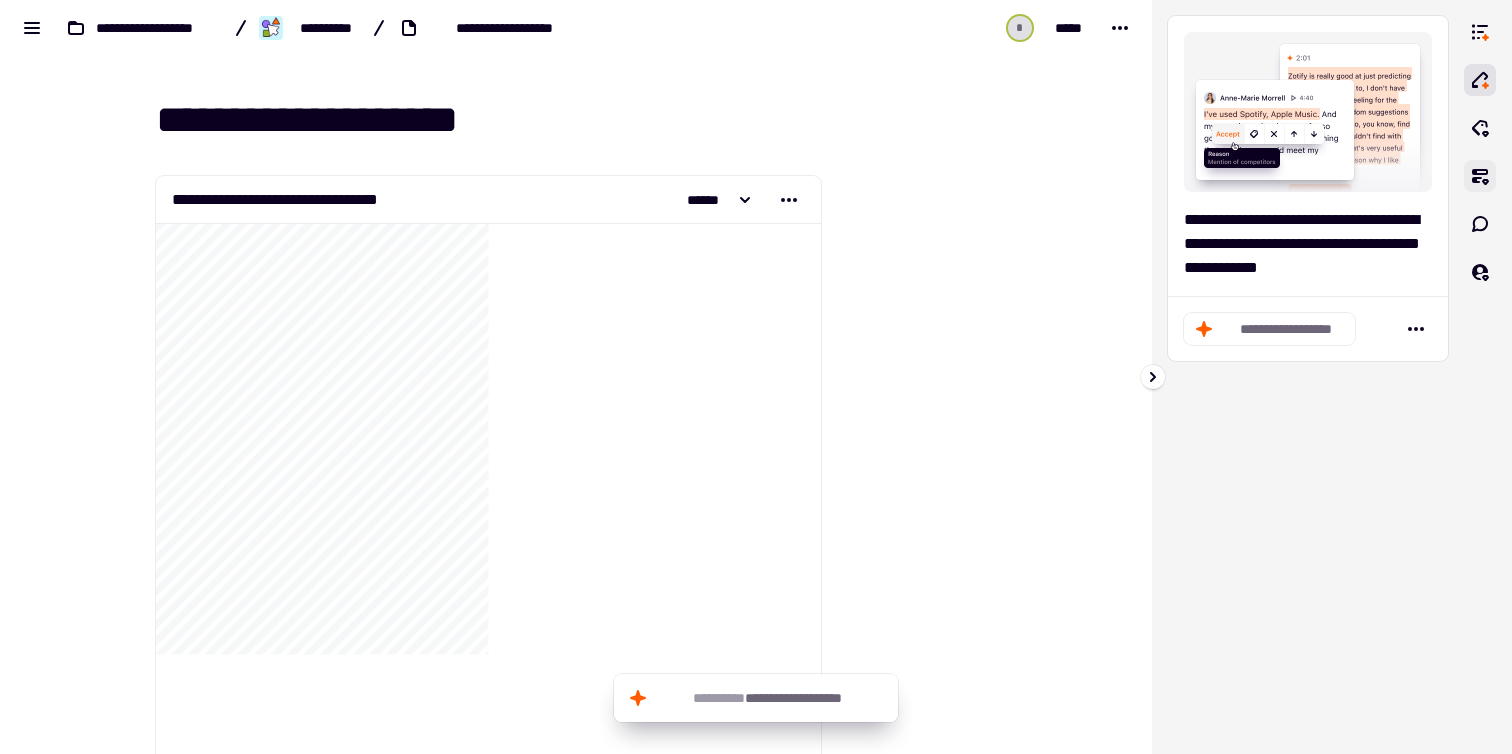 click 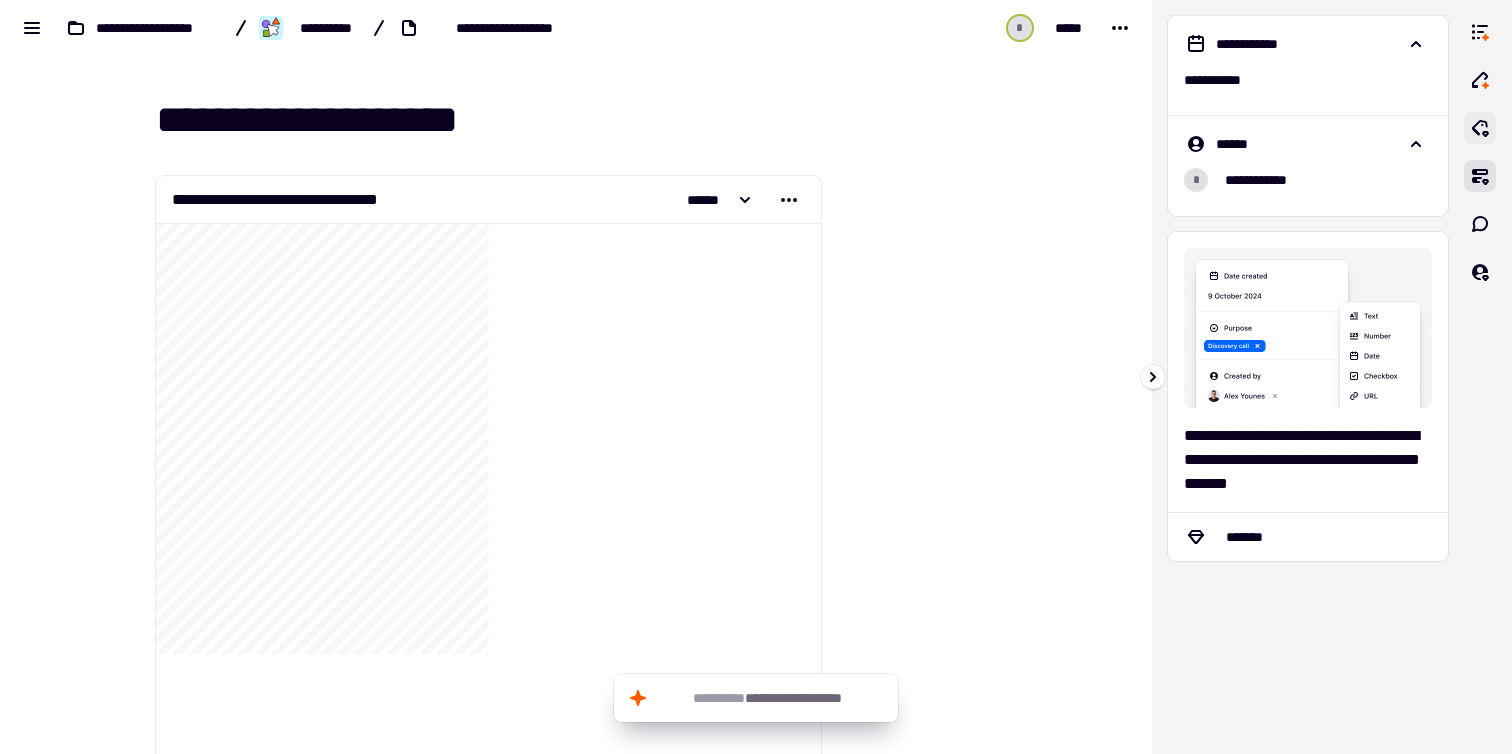 click 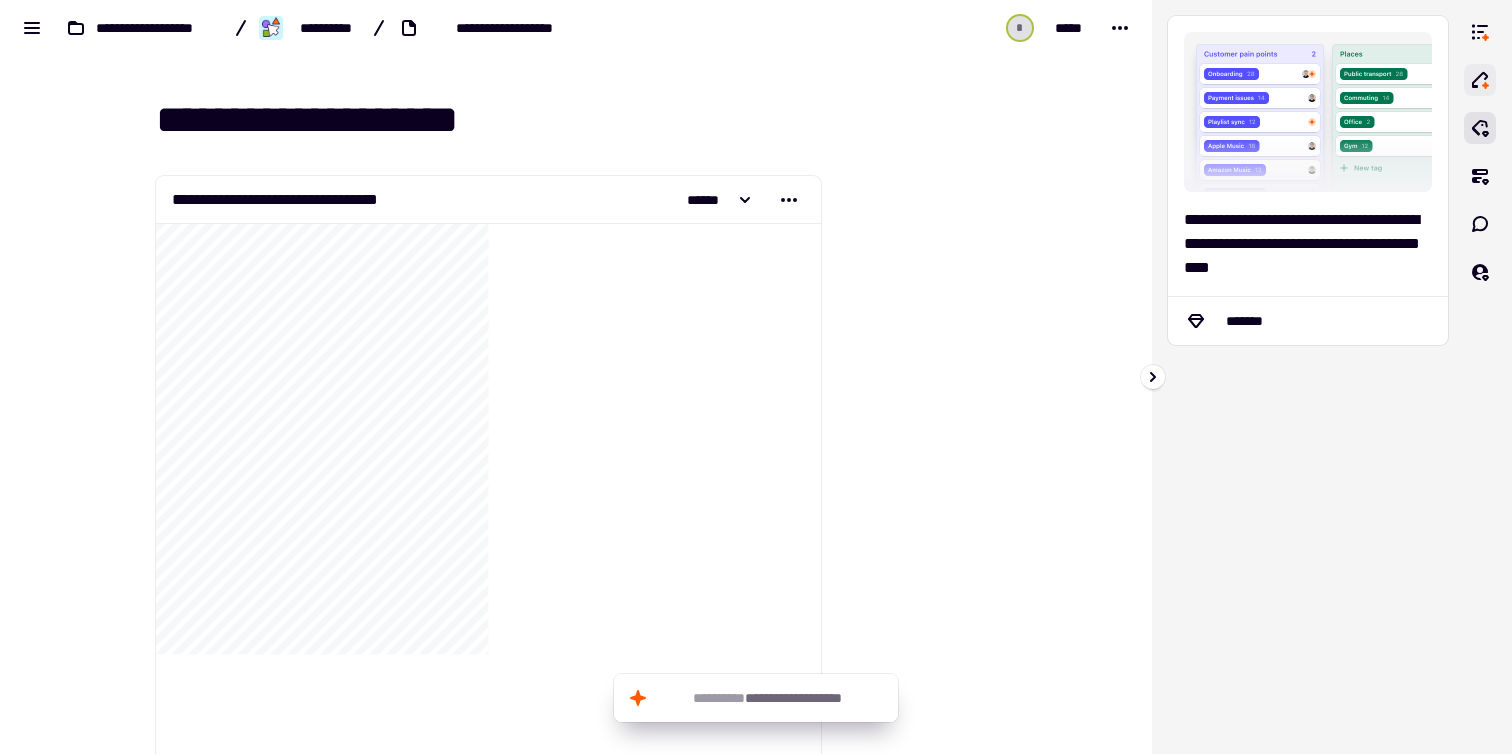 click 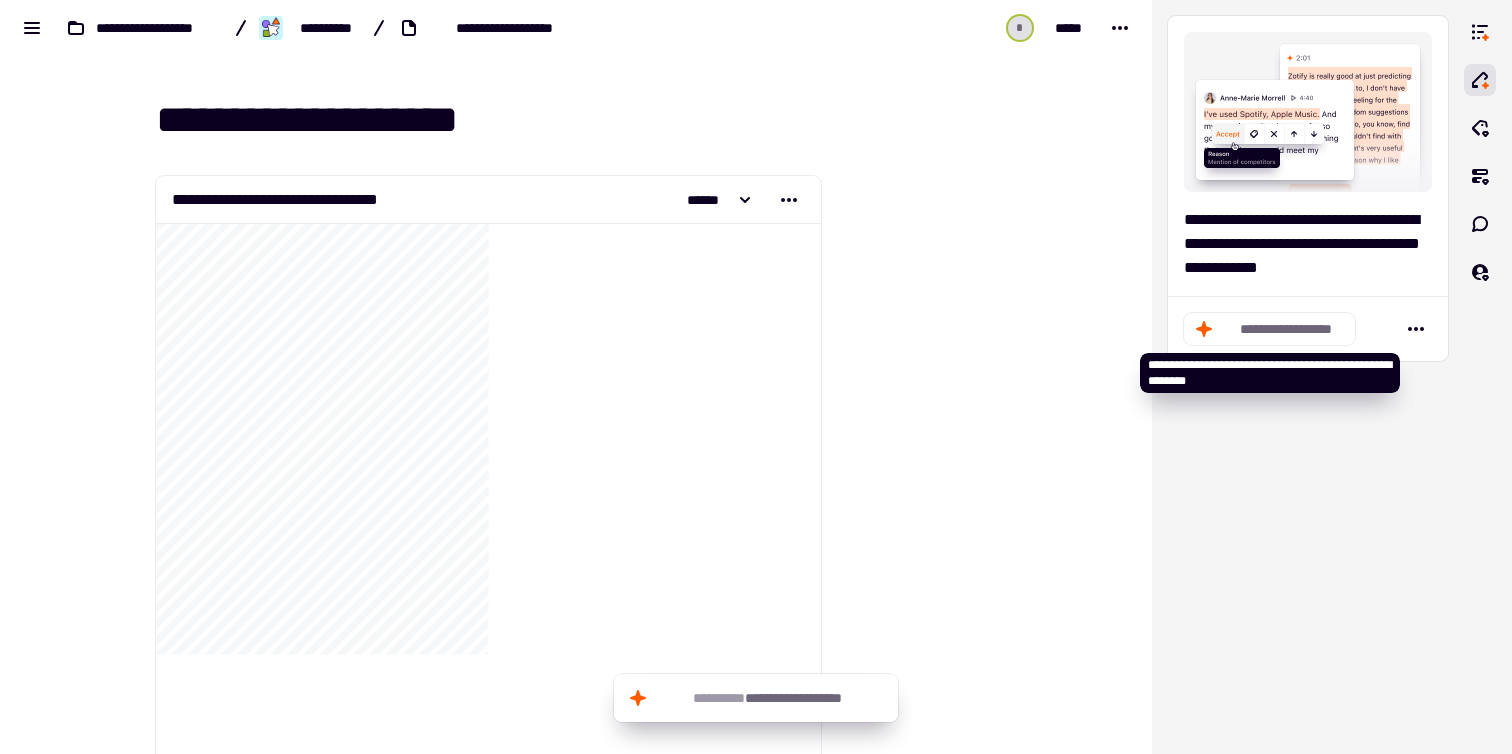 click on "**********" 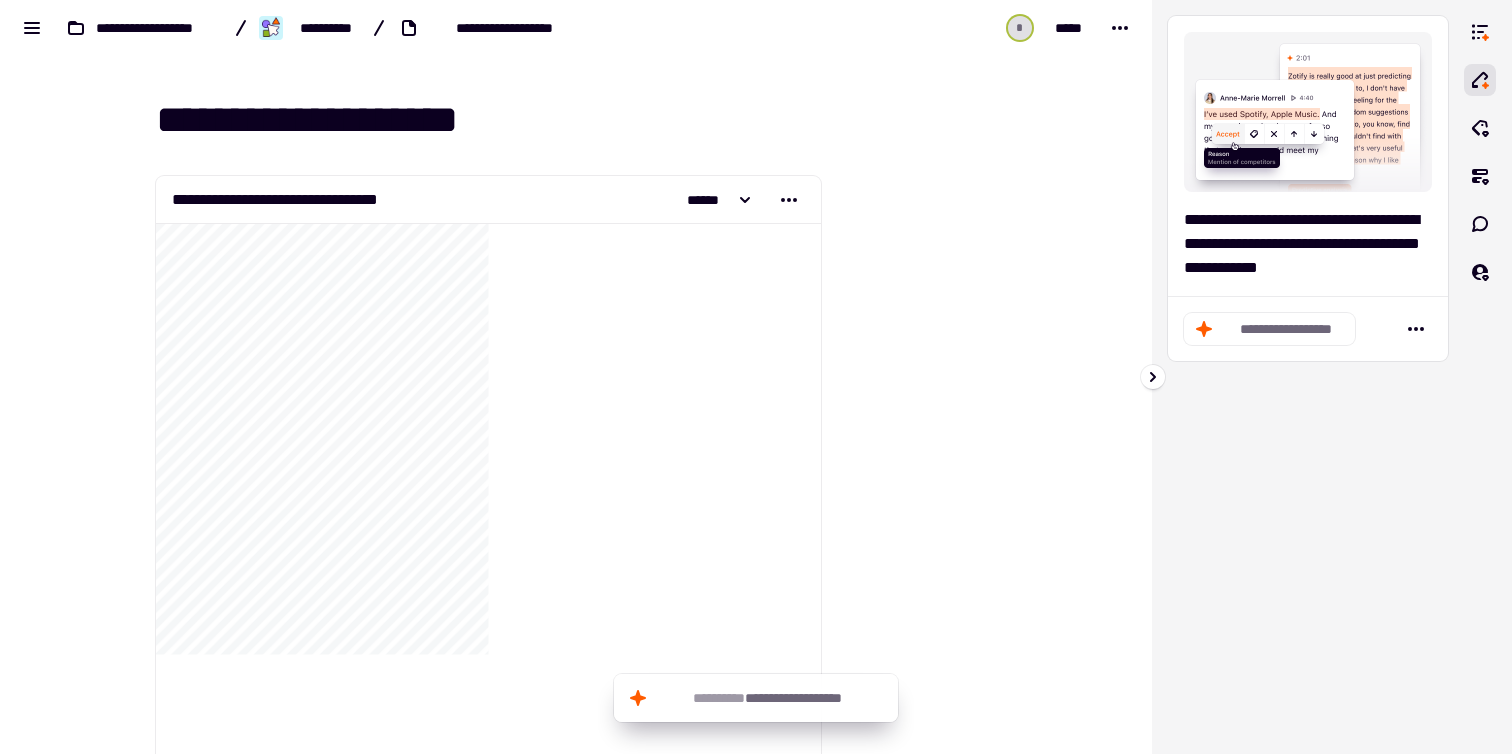 click 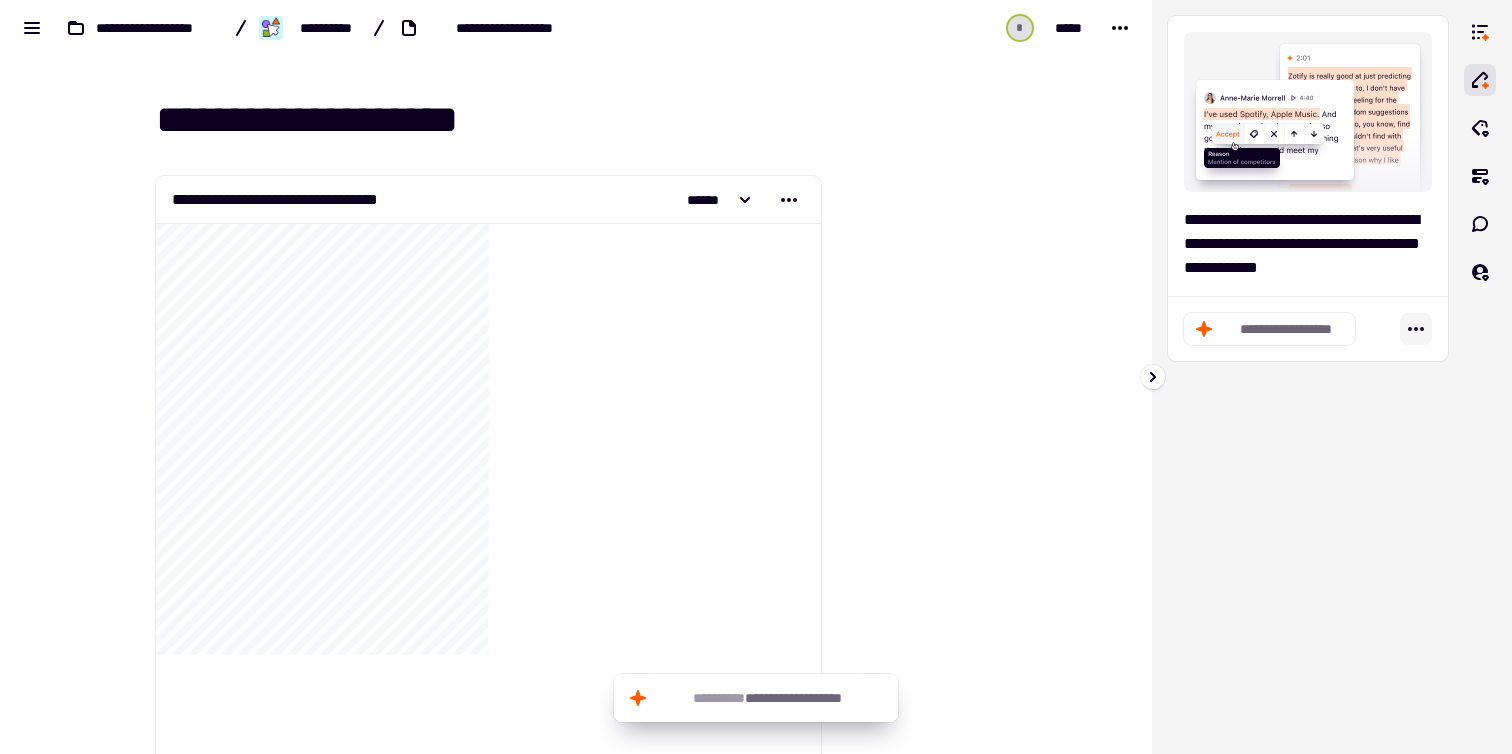click 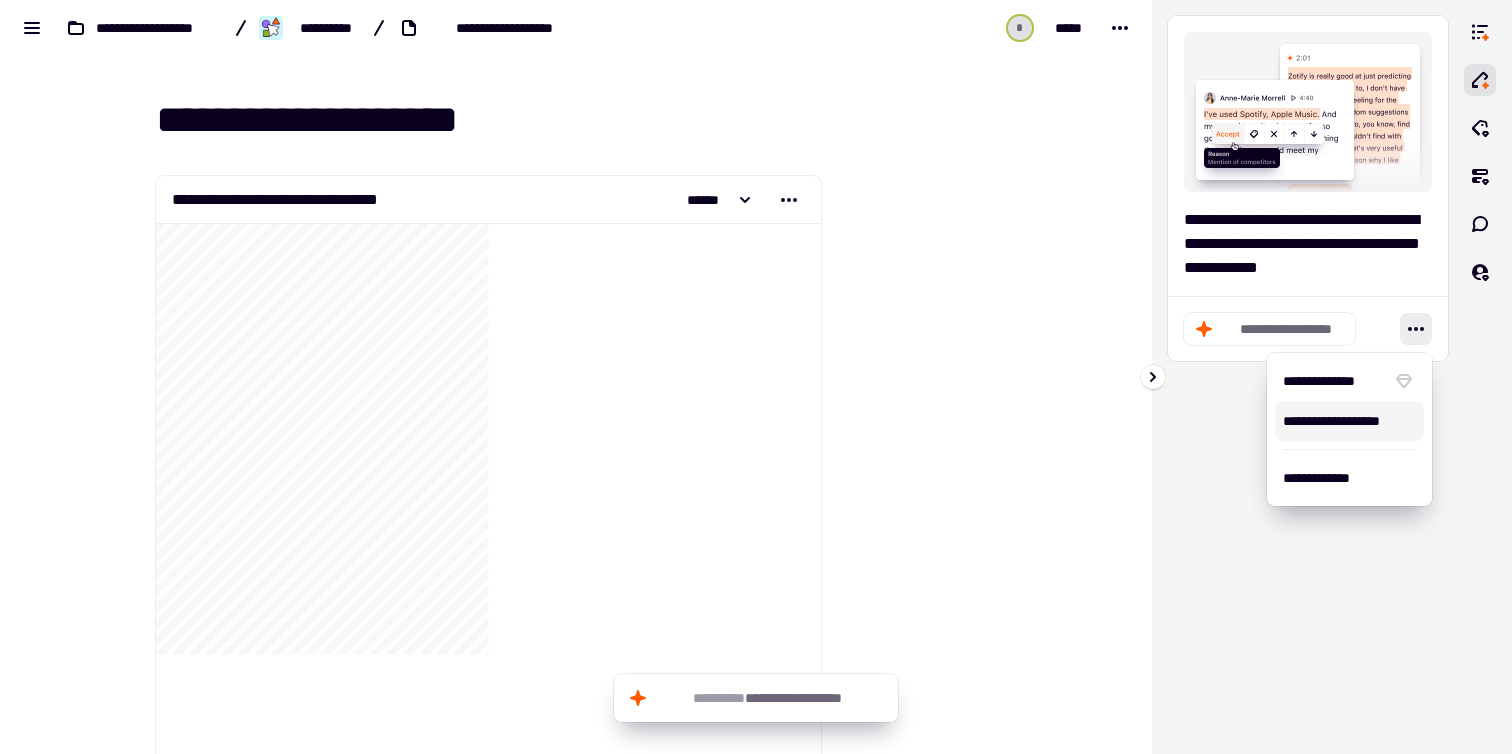 click on "**********" 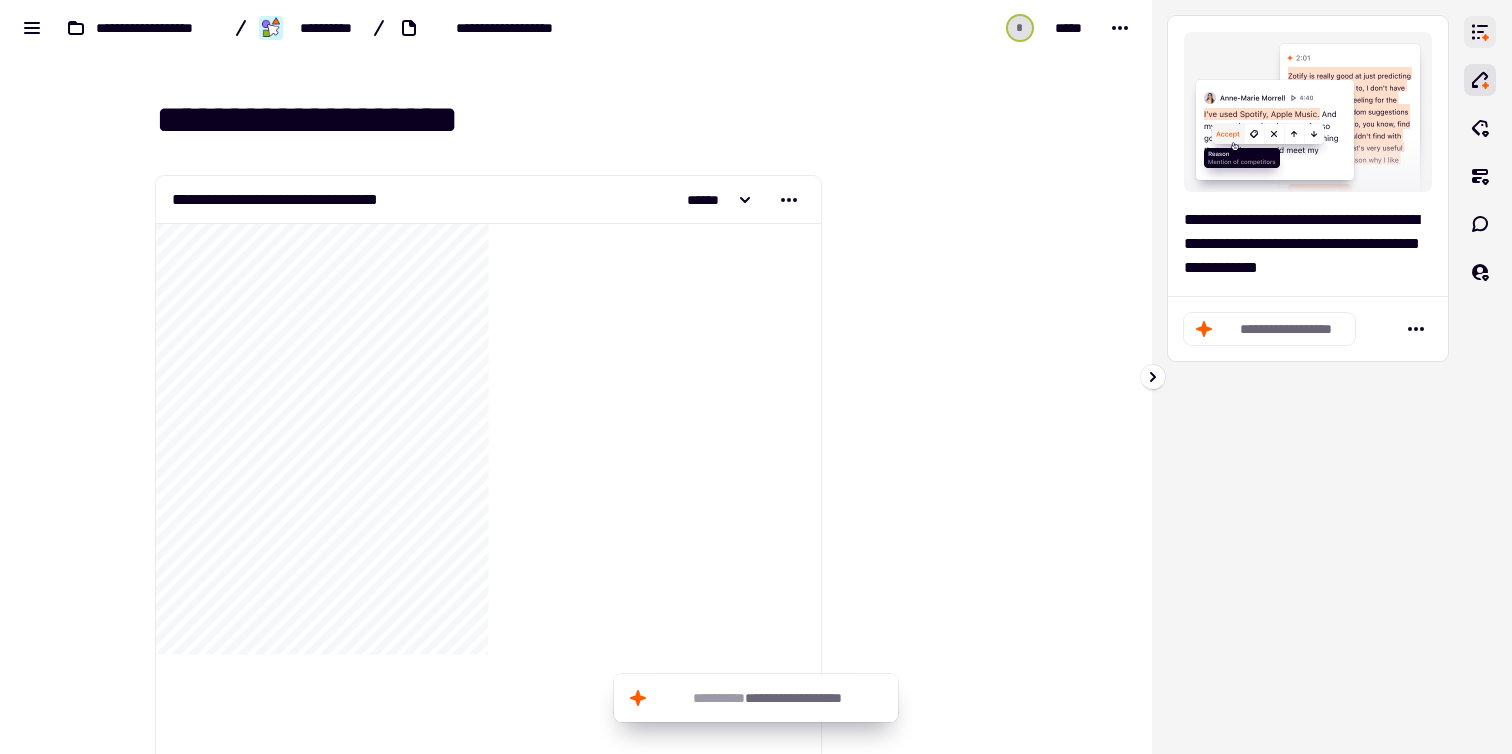 click 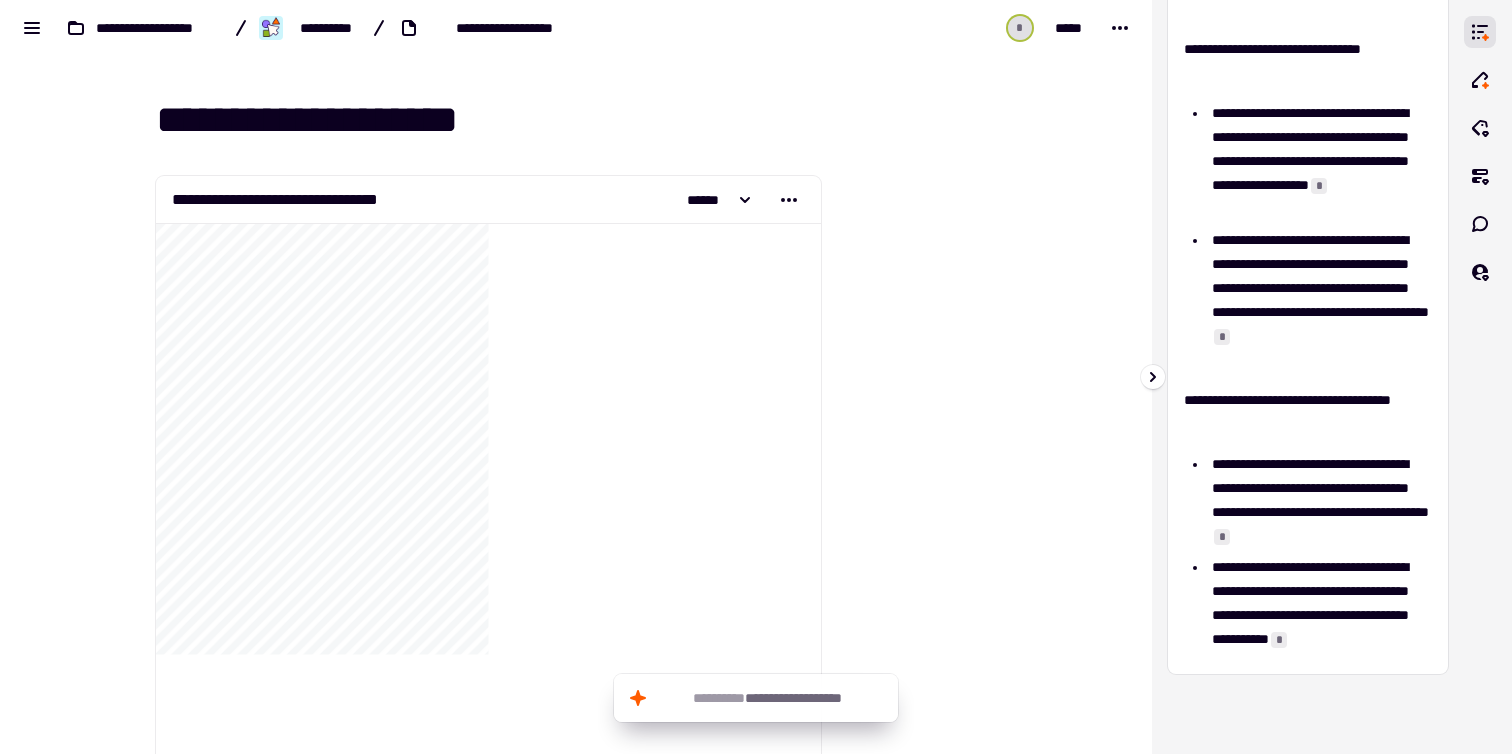 scroll, scrollTop: 497, scrollLeft: 0, axis: vertical 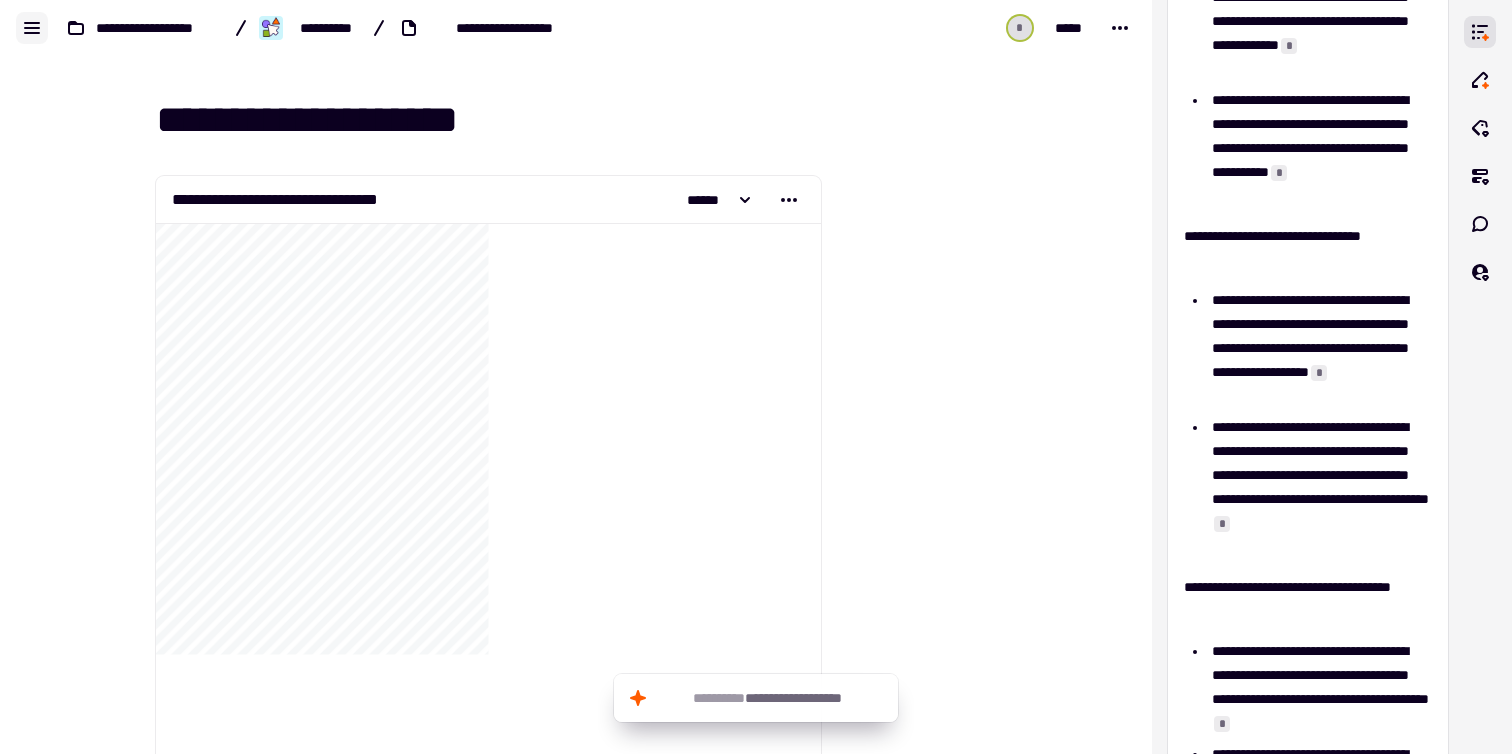 click 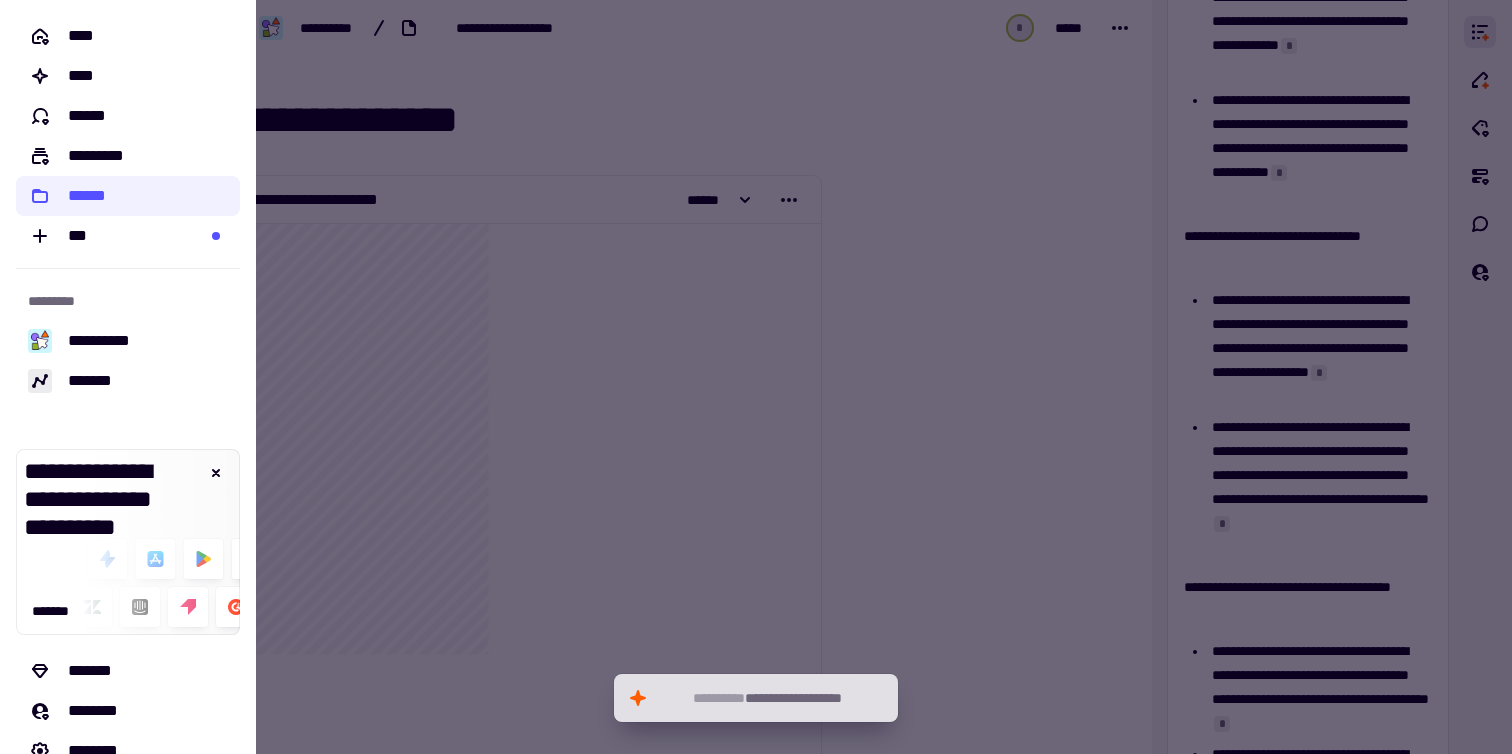 click at bounding box center (756, 377) 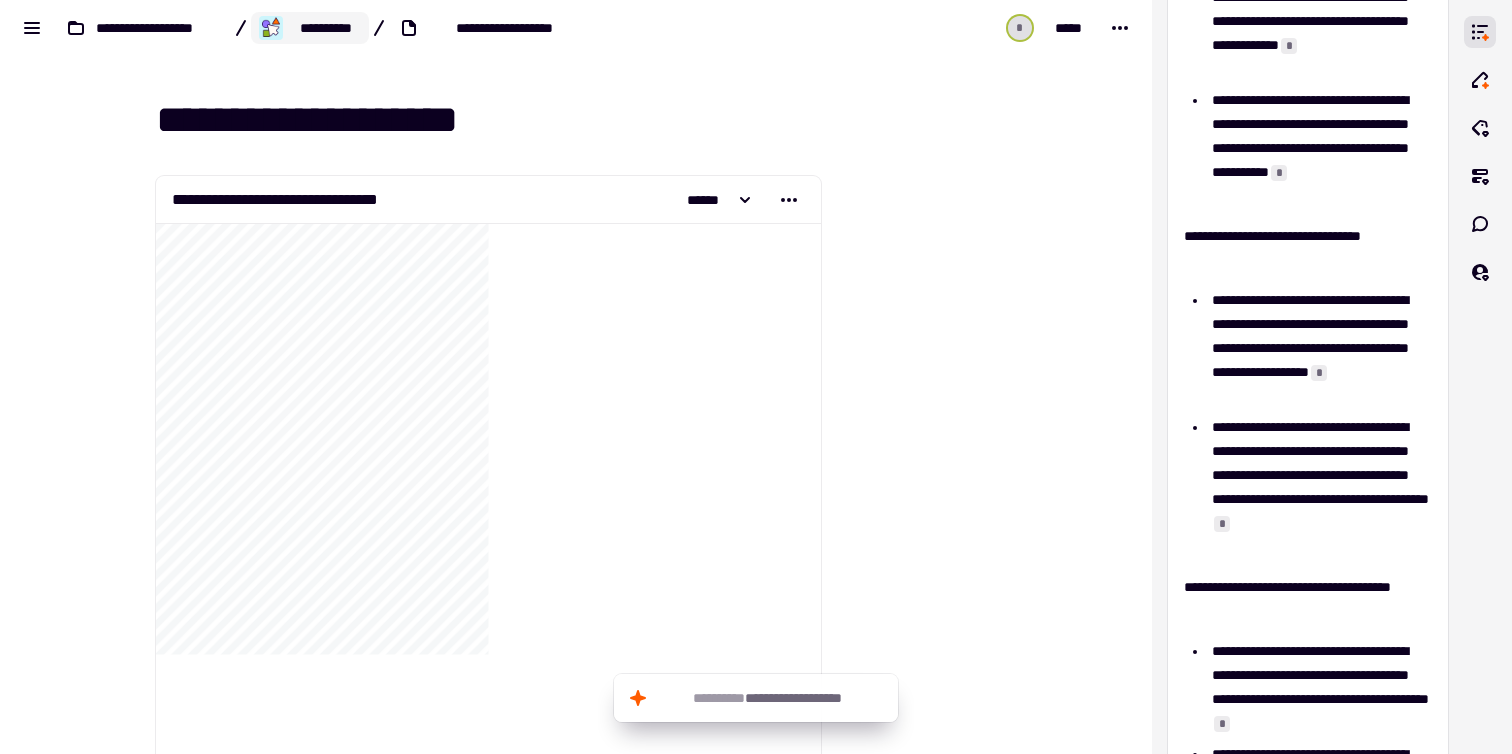 click on "**********" 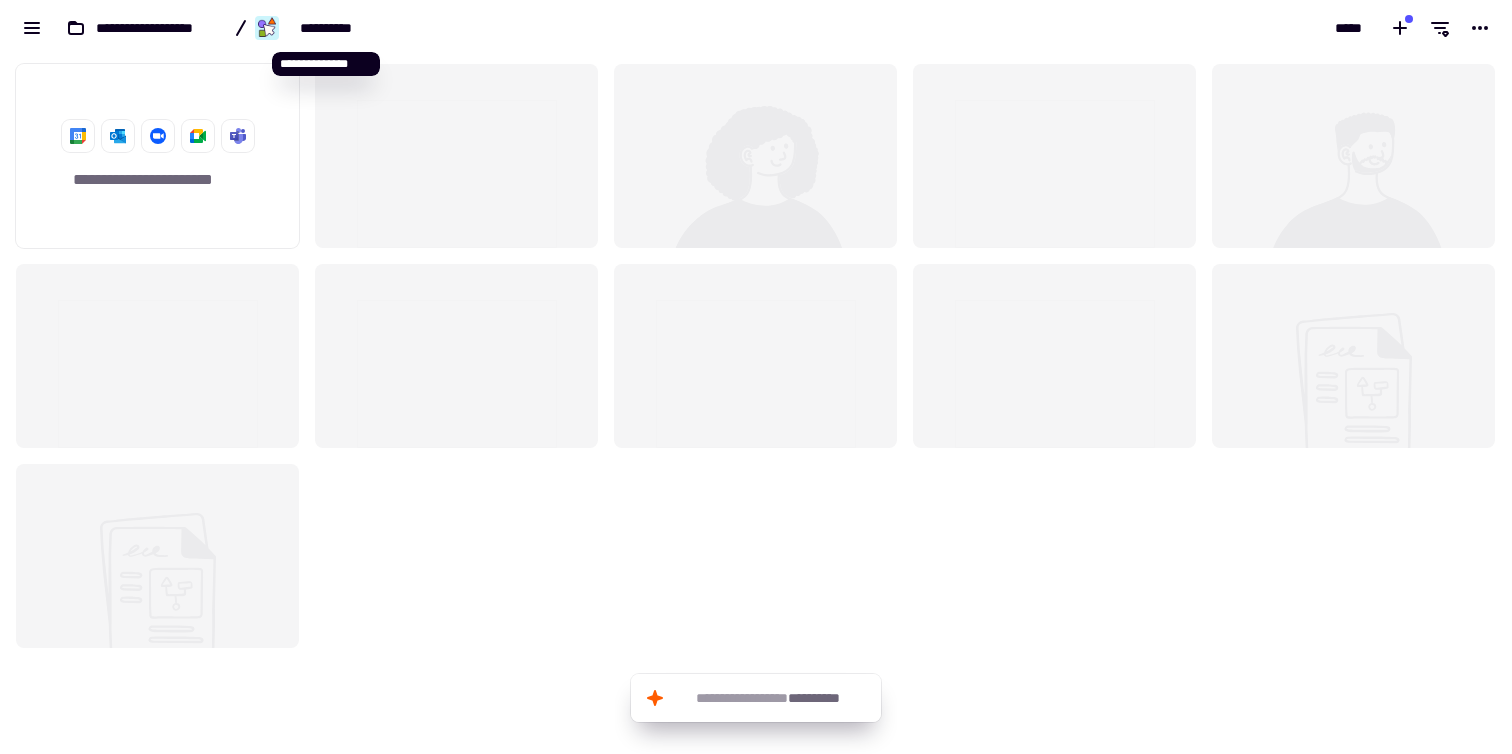 scroll, scrollTop: 1, scrollLeft: 1, axis: both 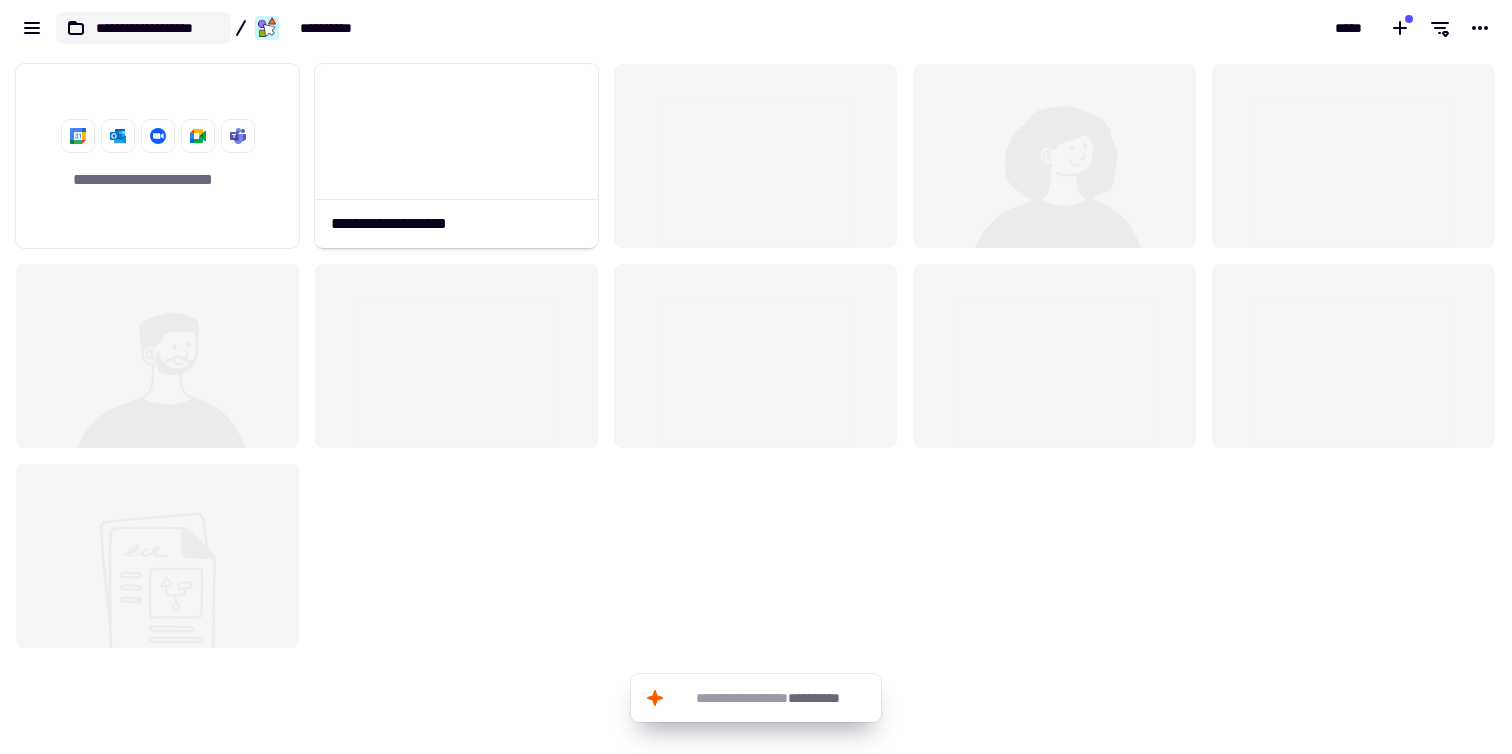 click on "**********" 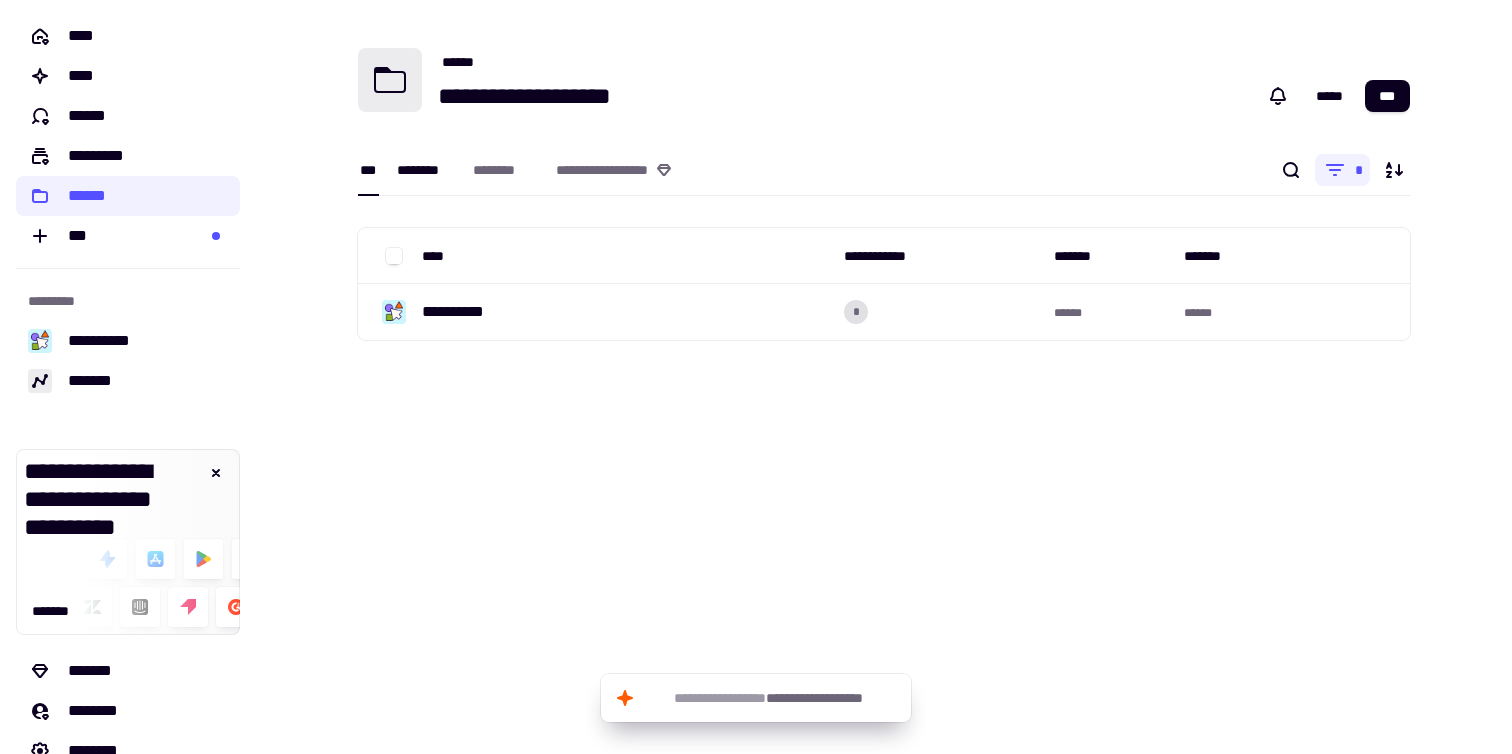 click on "********" at bounding box center [425, 170] 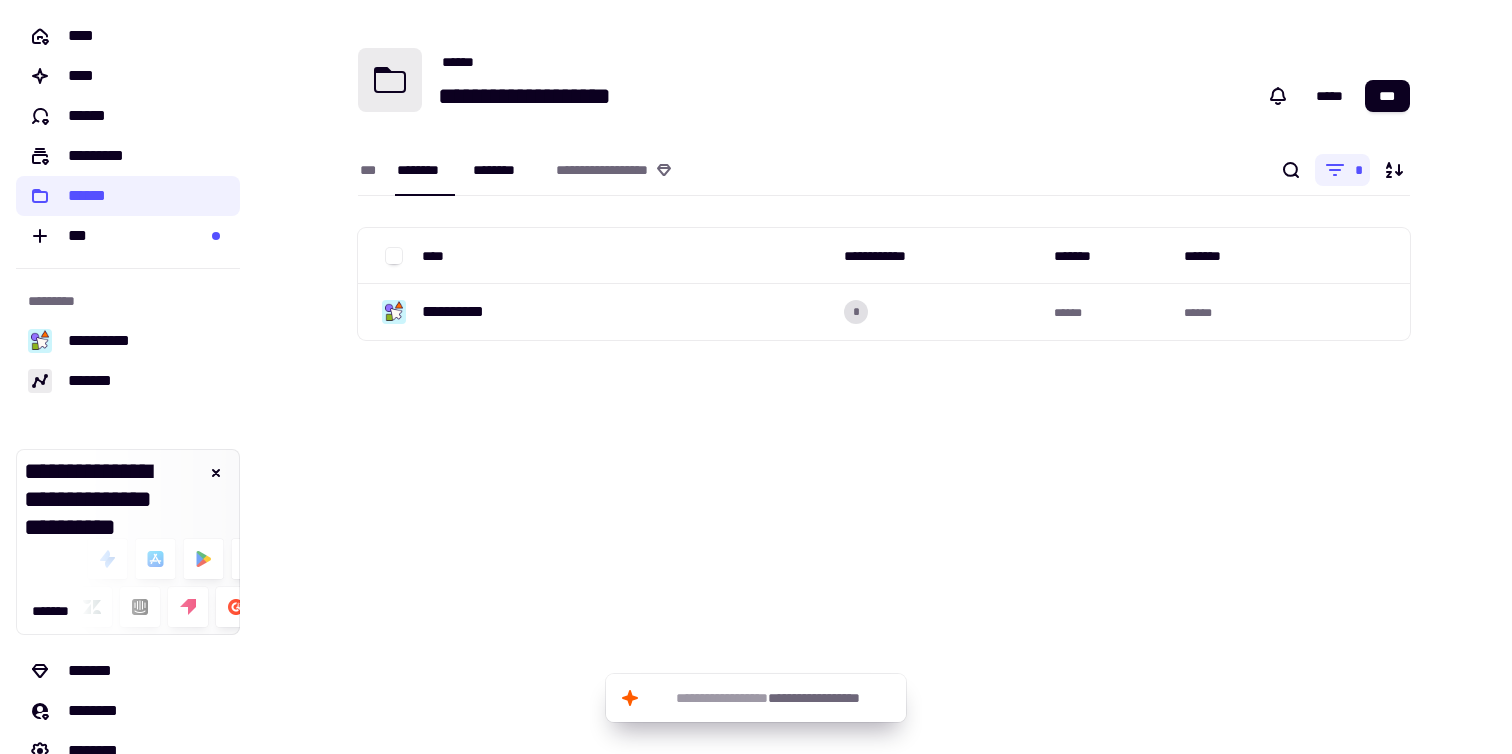 click on "********" at bounding box center [504, 170] 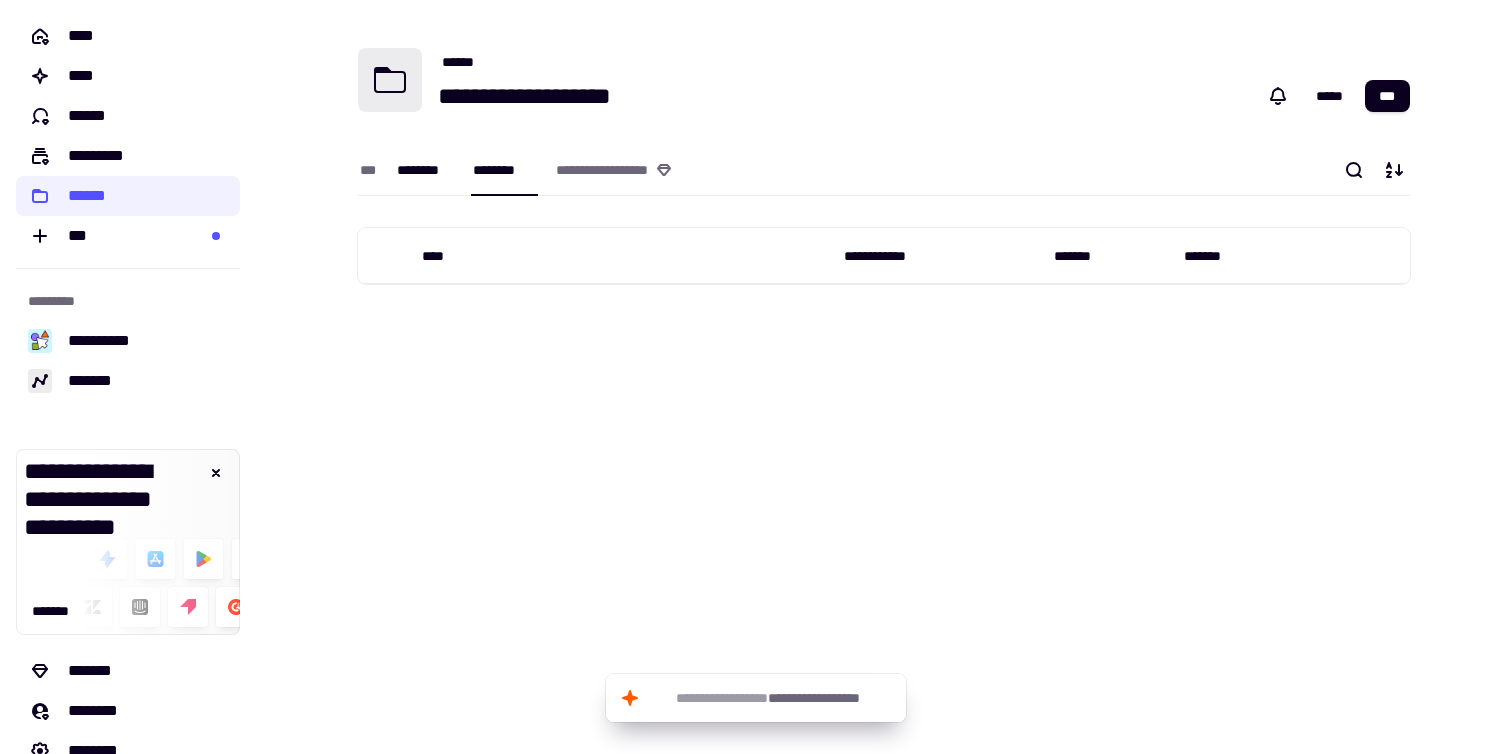 click on "********" at bounding box center [425, 170] 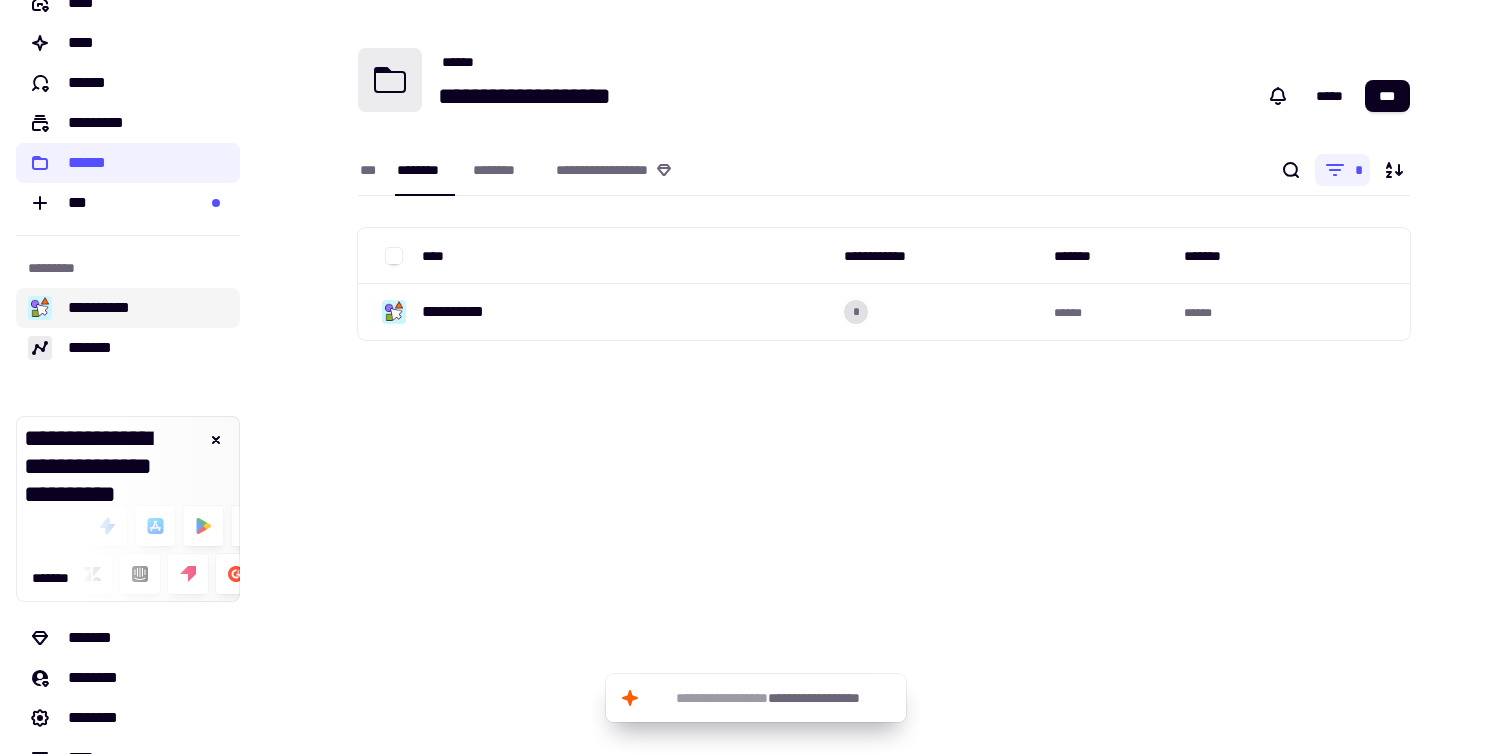 scroll, scrollTop: 0, scrollLeft: 0, axis: both 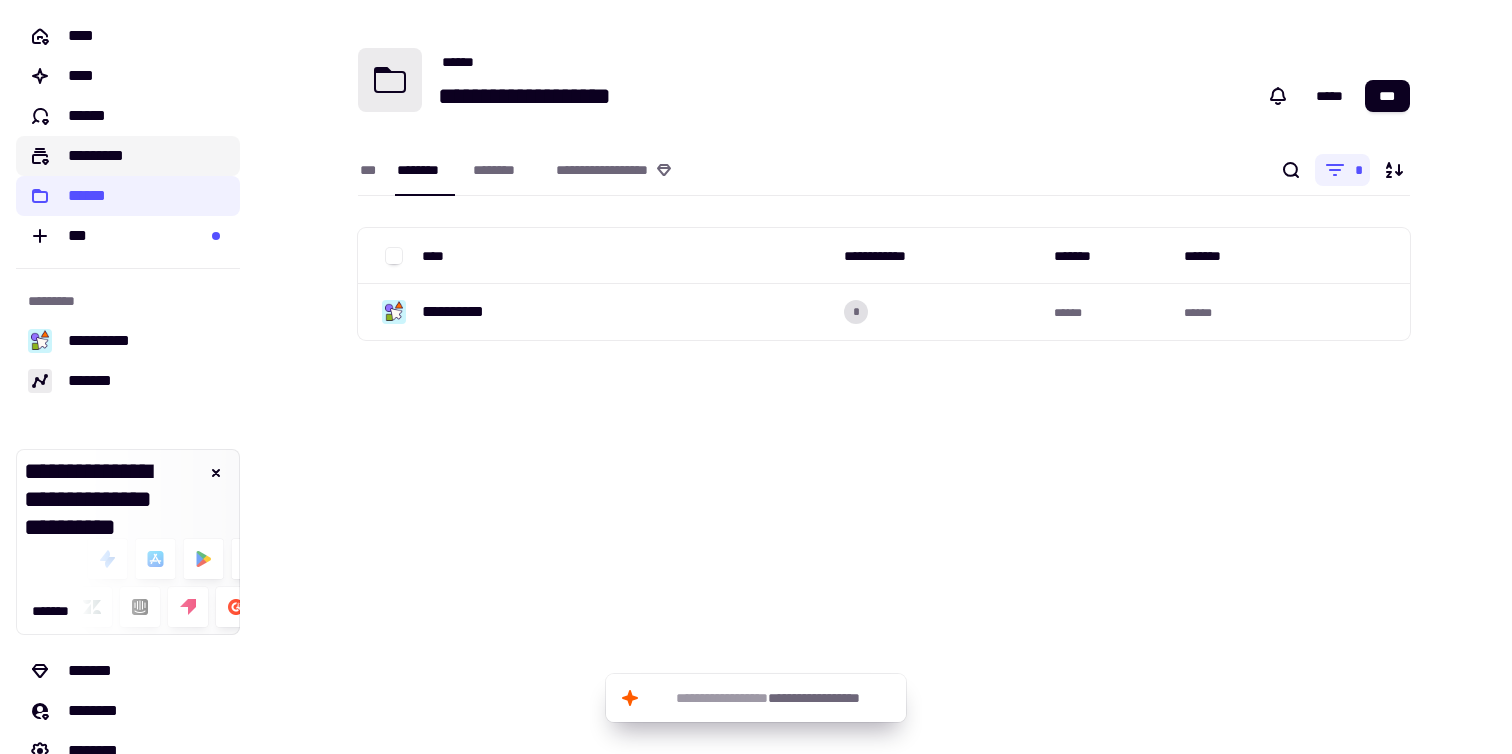 click on "*********" 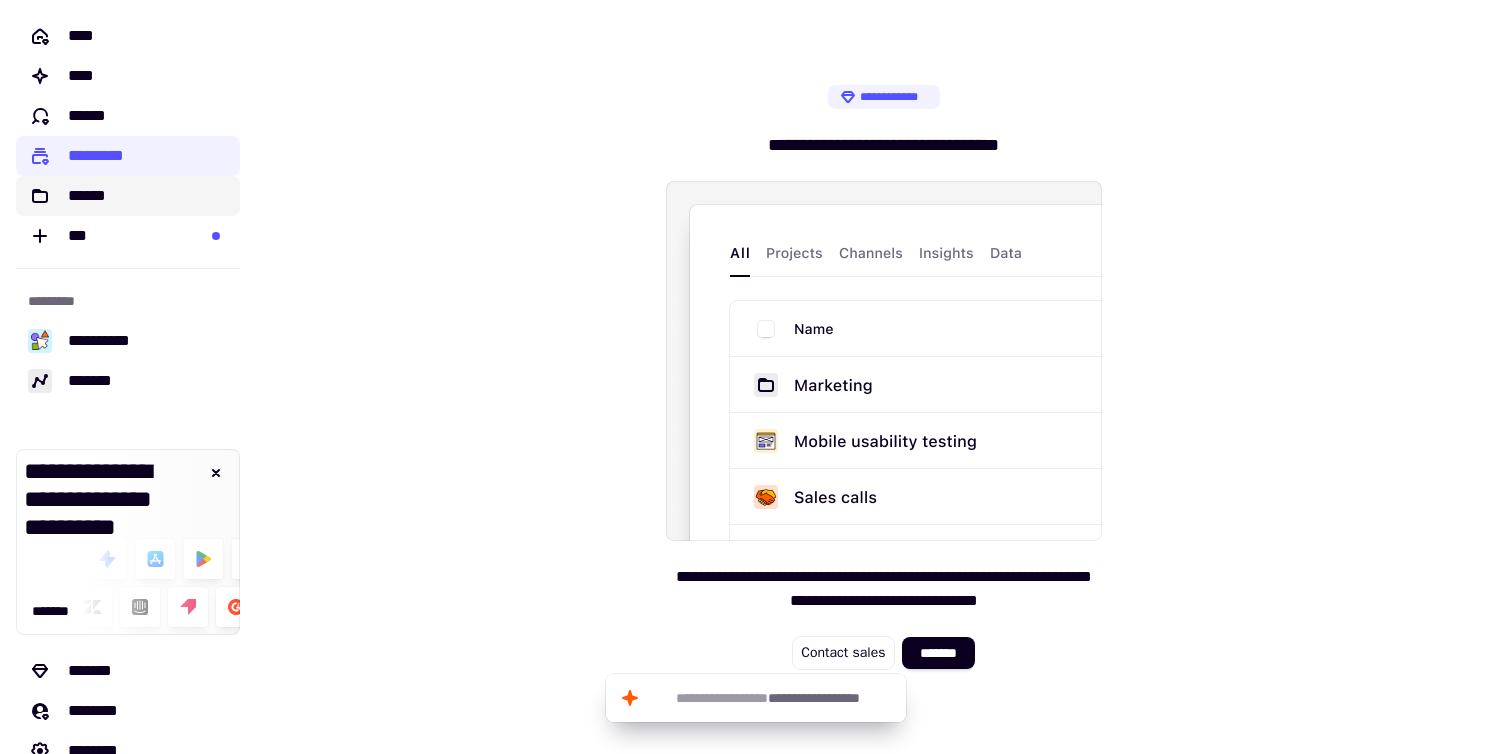 click on "******" 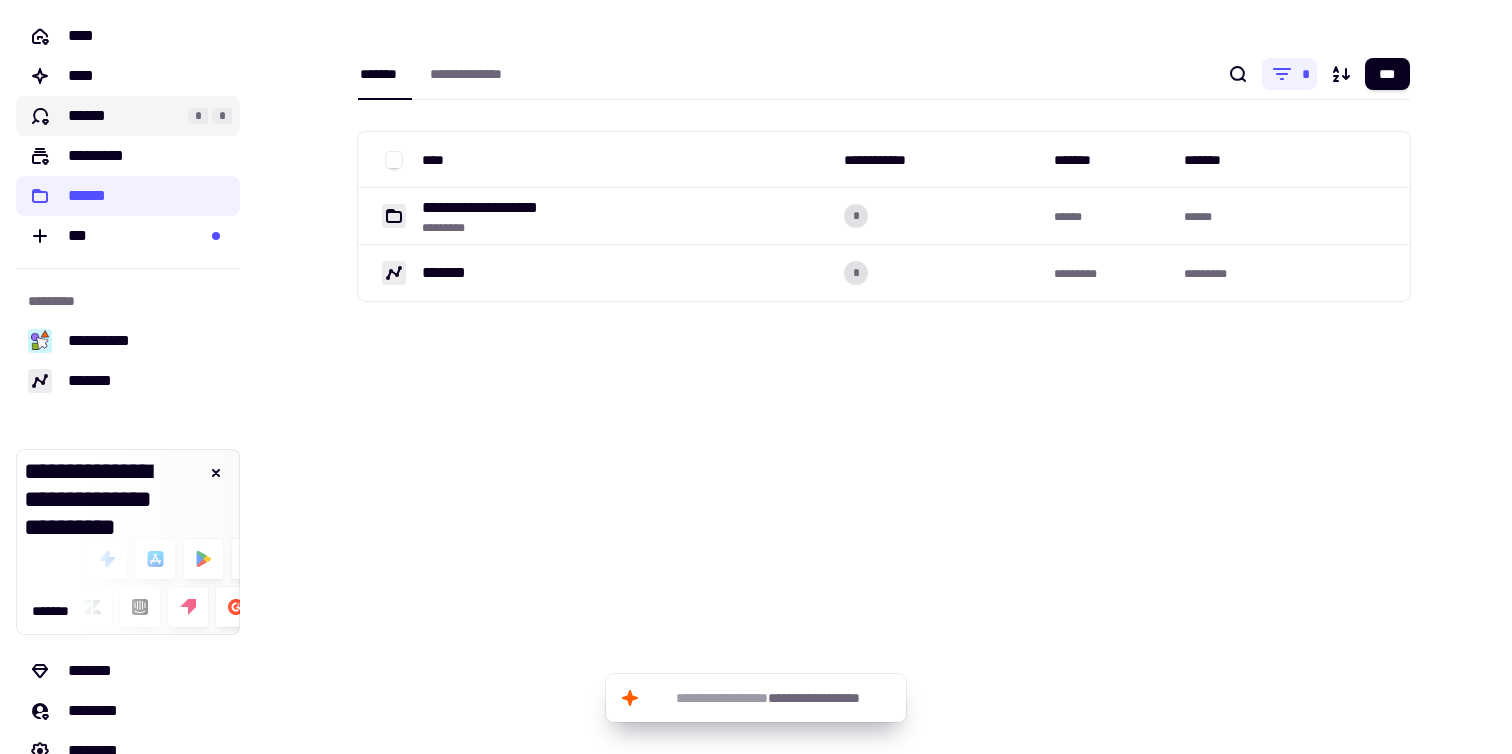 click on "******" 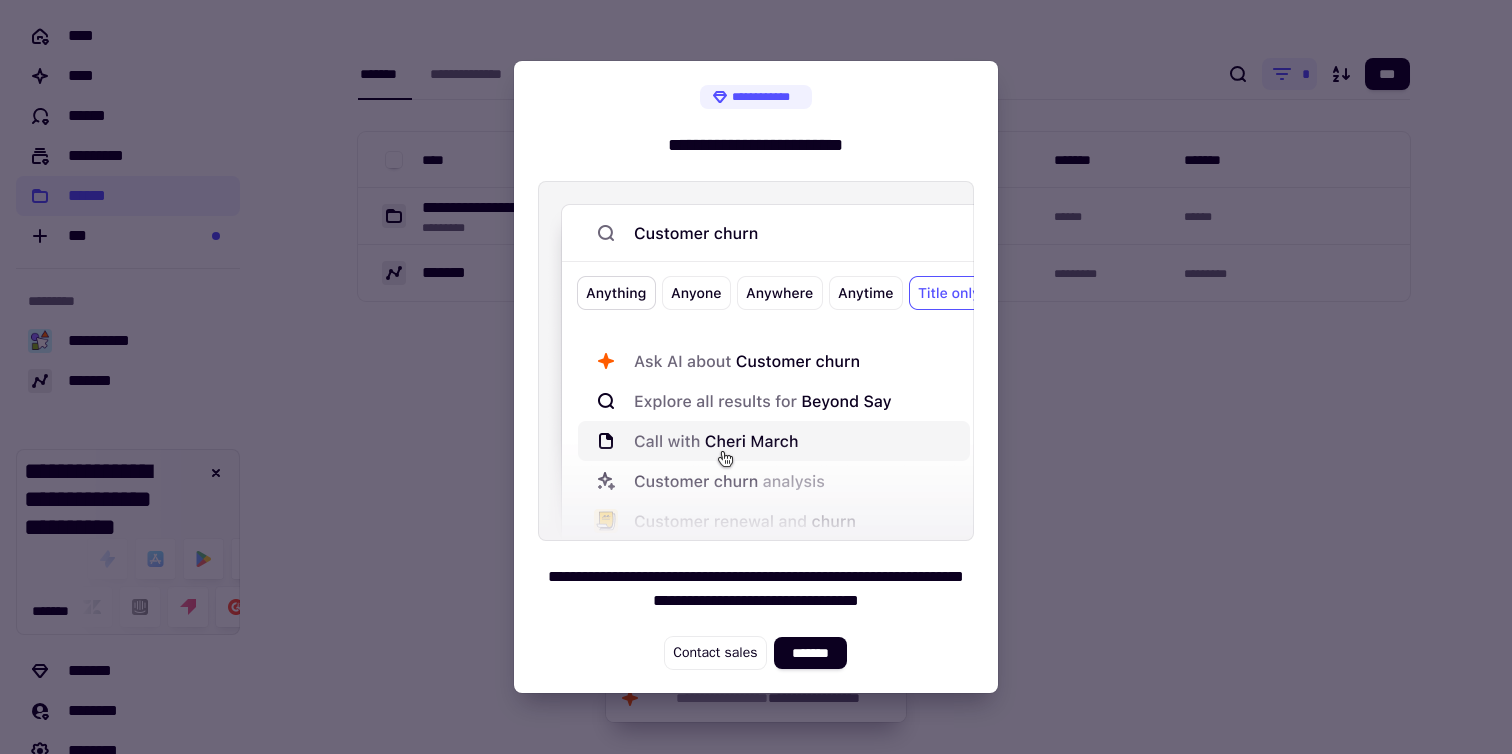 click at bounding box center (756, 377) 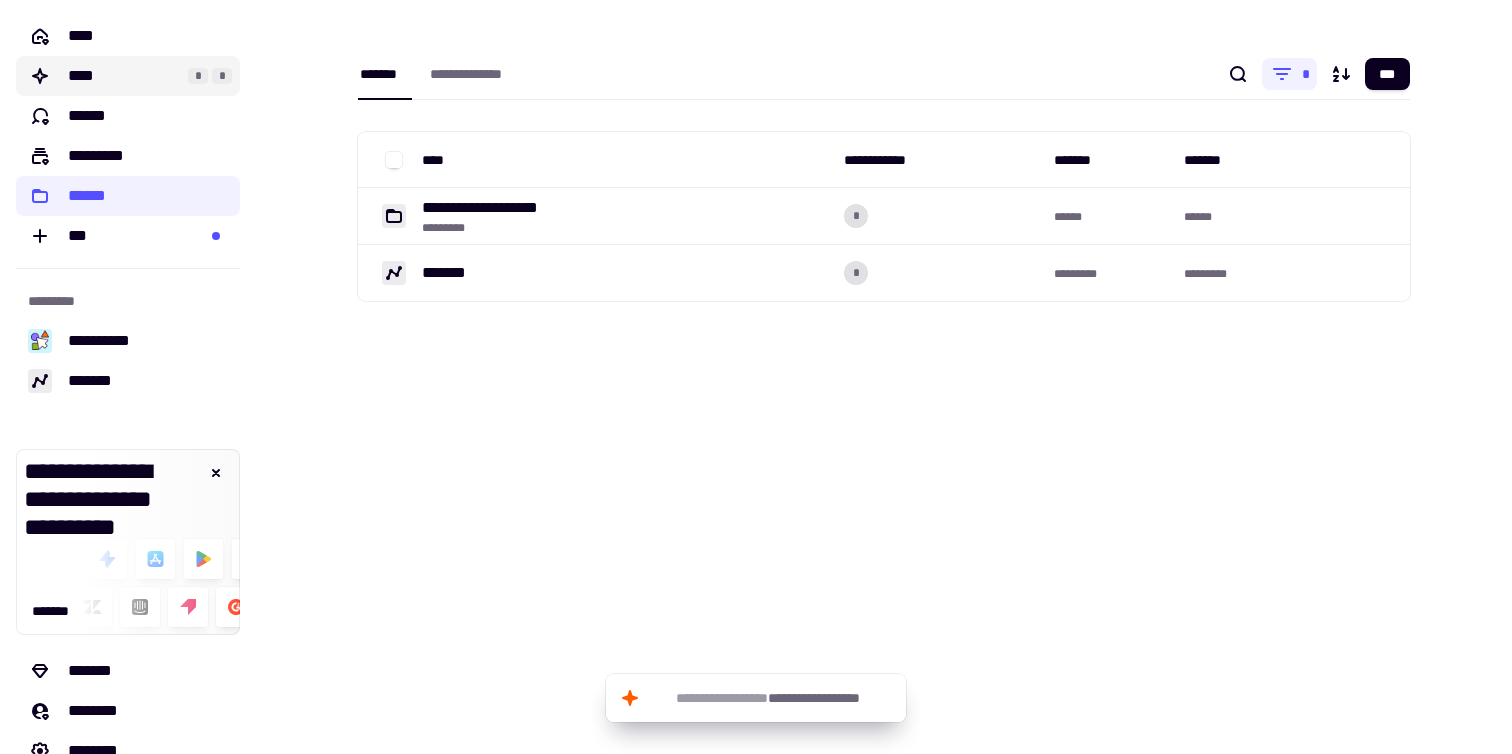 click on "****" 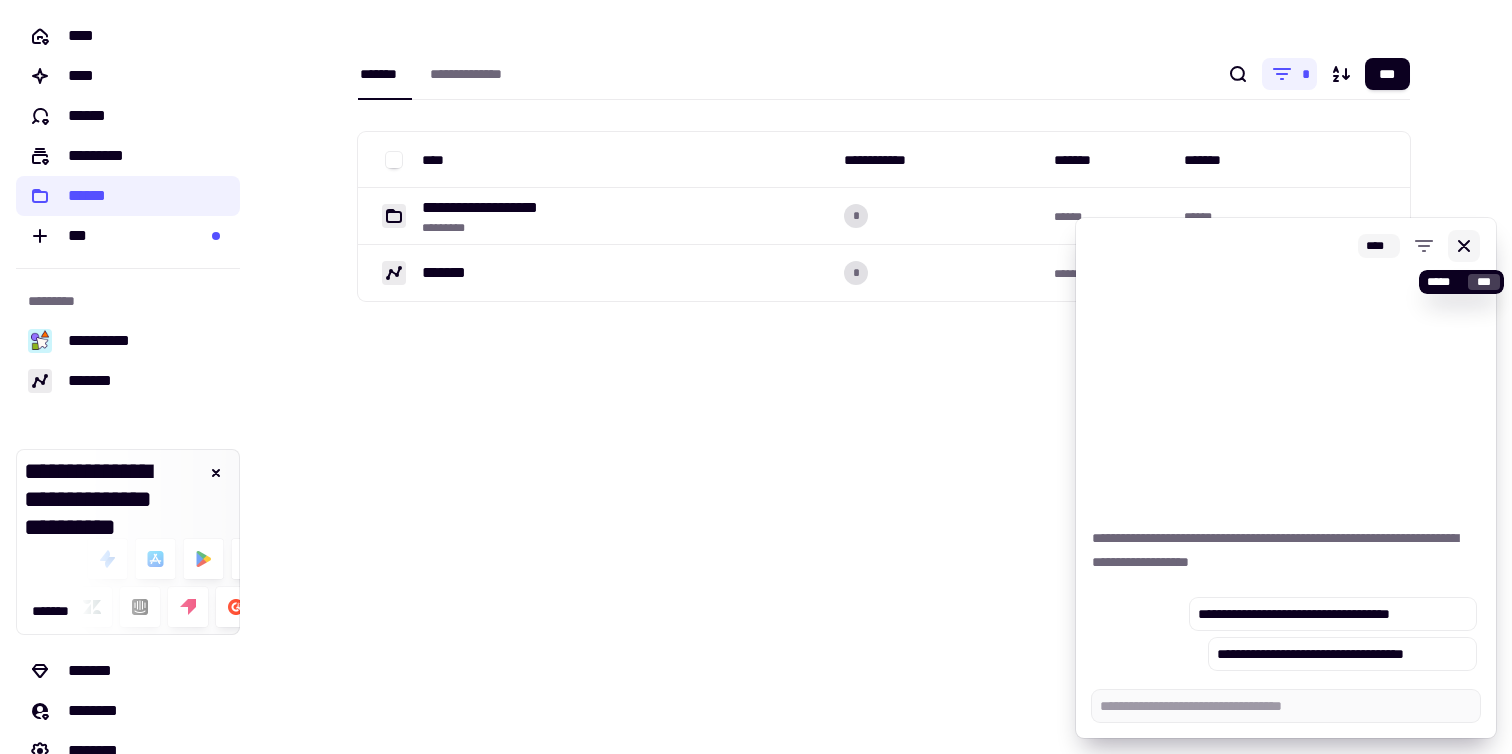 type on "*" 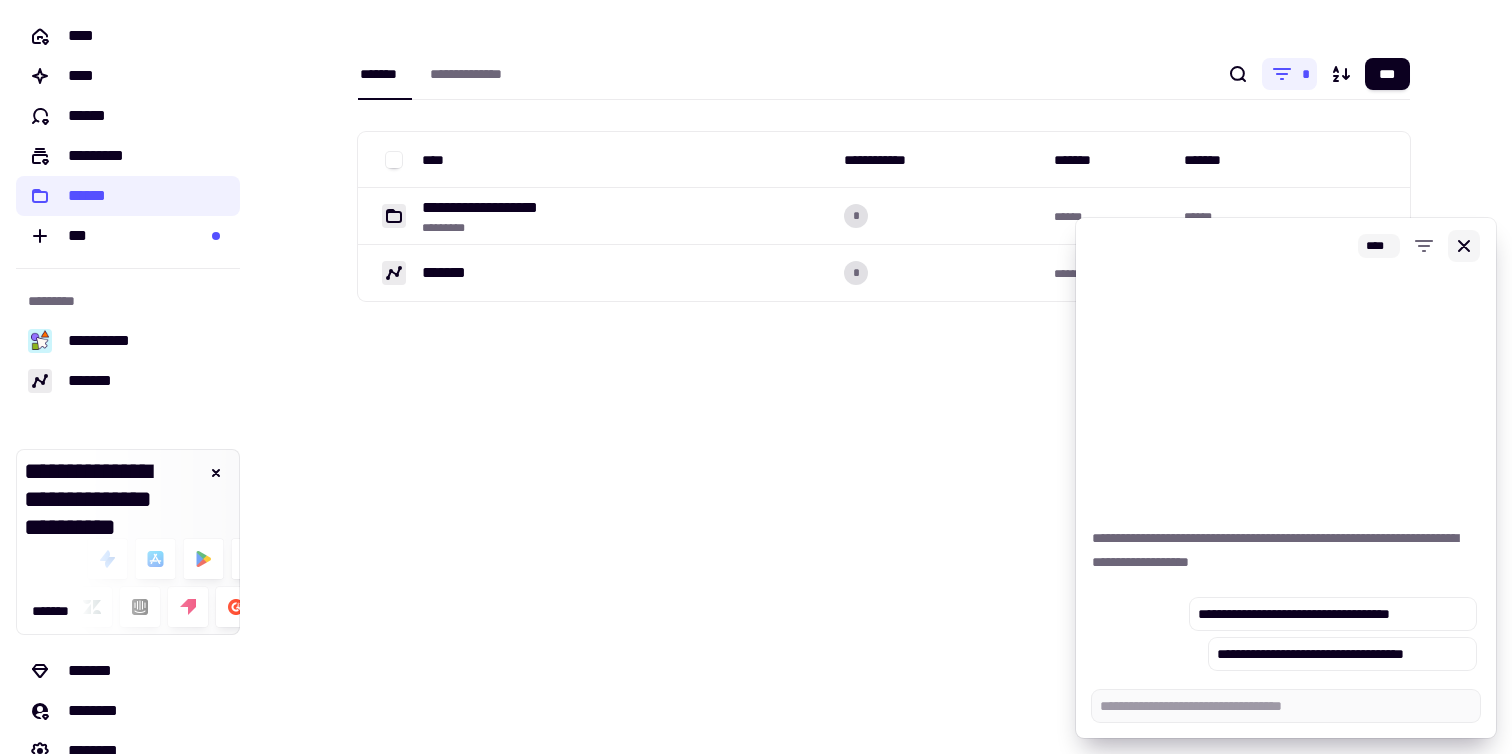 click 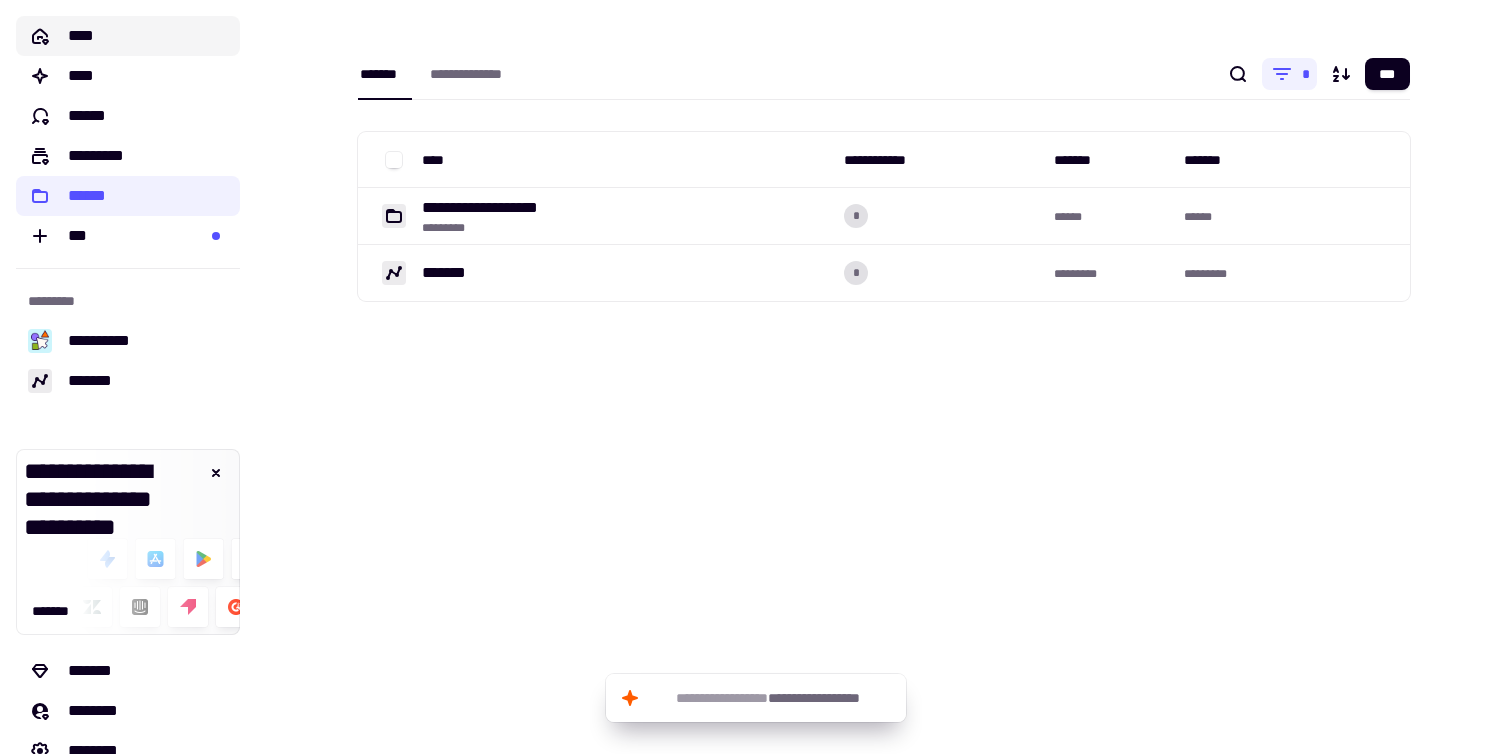 click on "****" 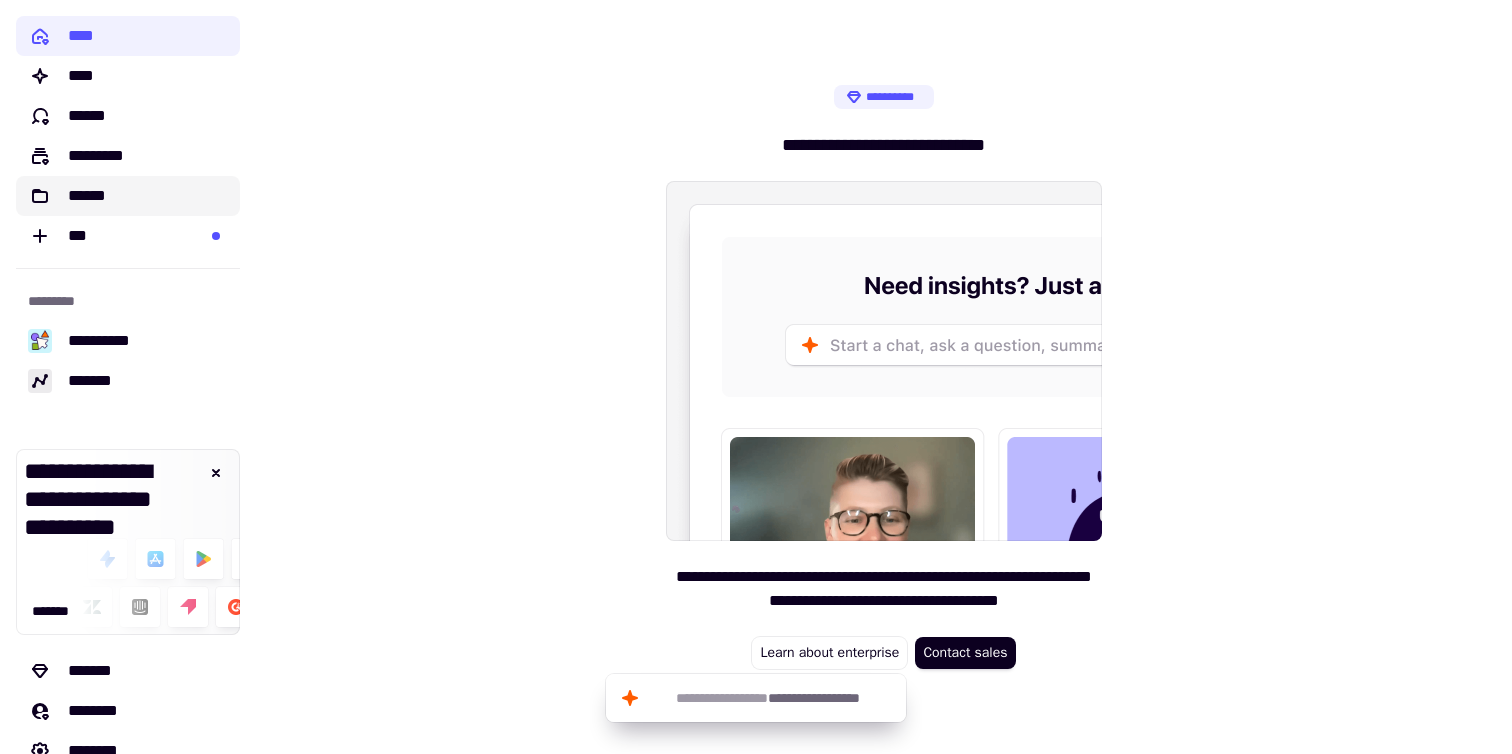 click on "******" 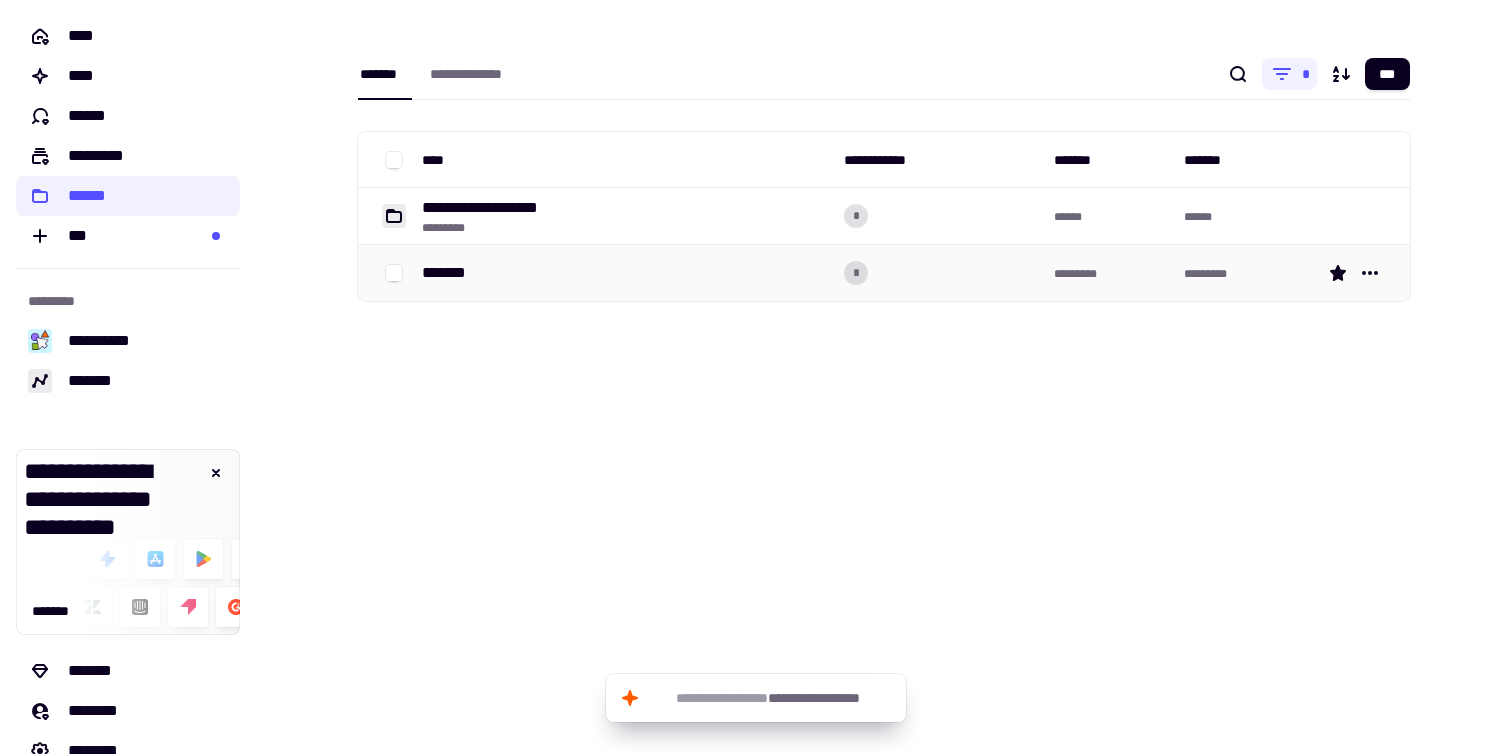 click on "*******" at bounding box center [625, 273] 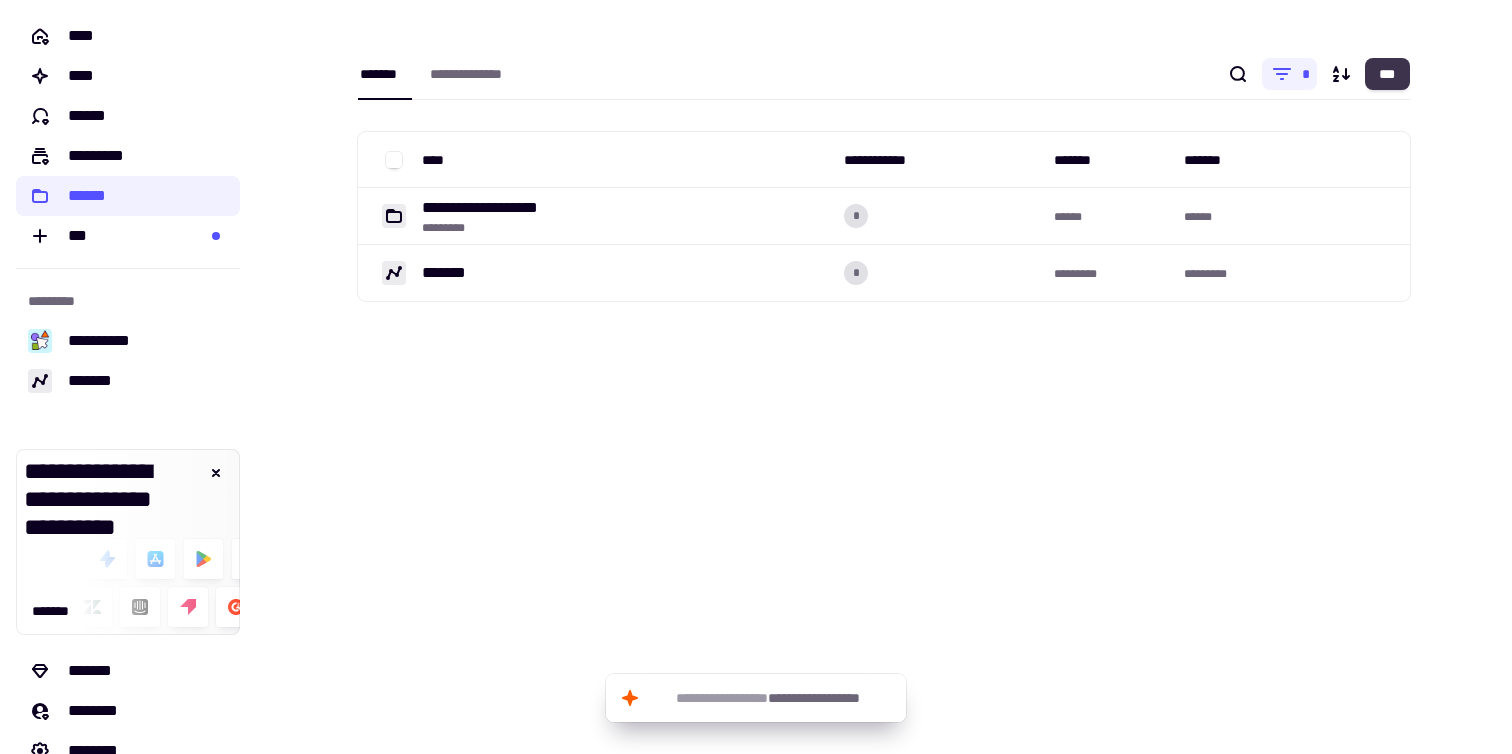 click on "***" 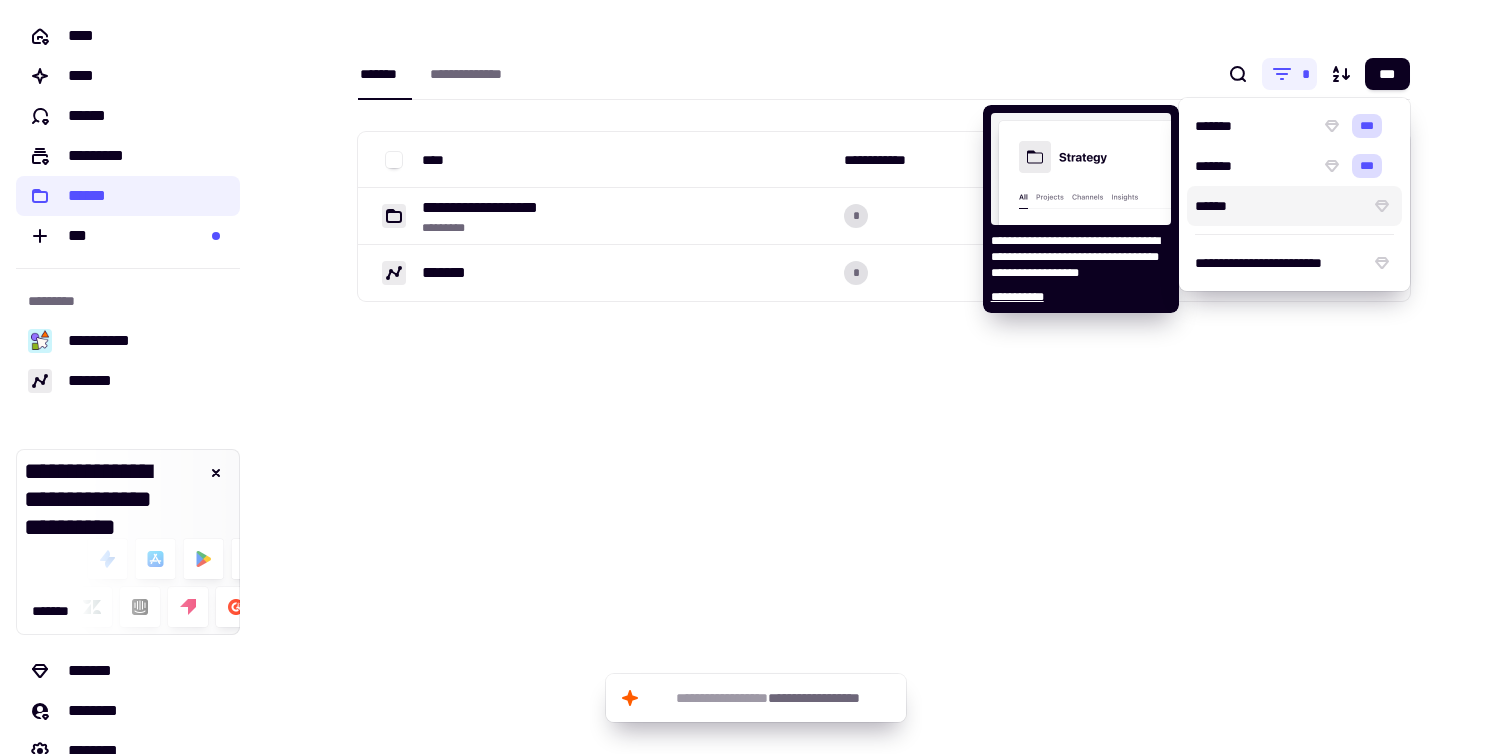 click on "******" at bounding box center [1278, 206] 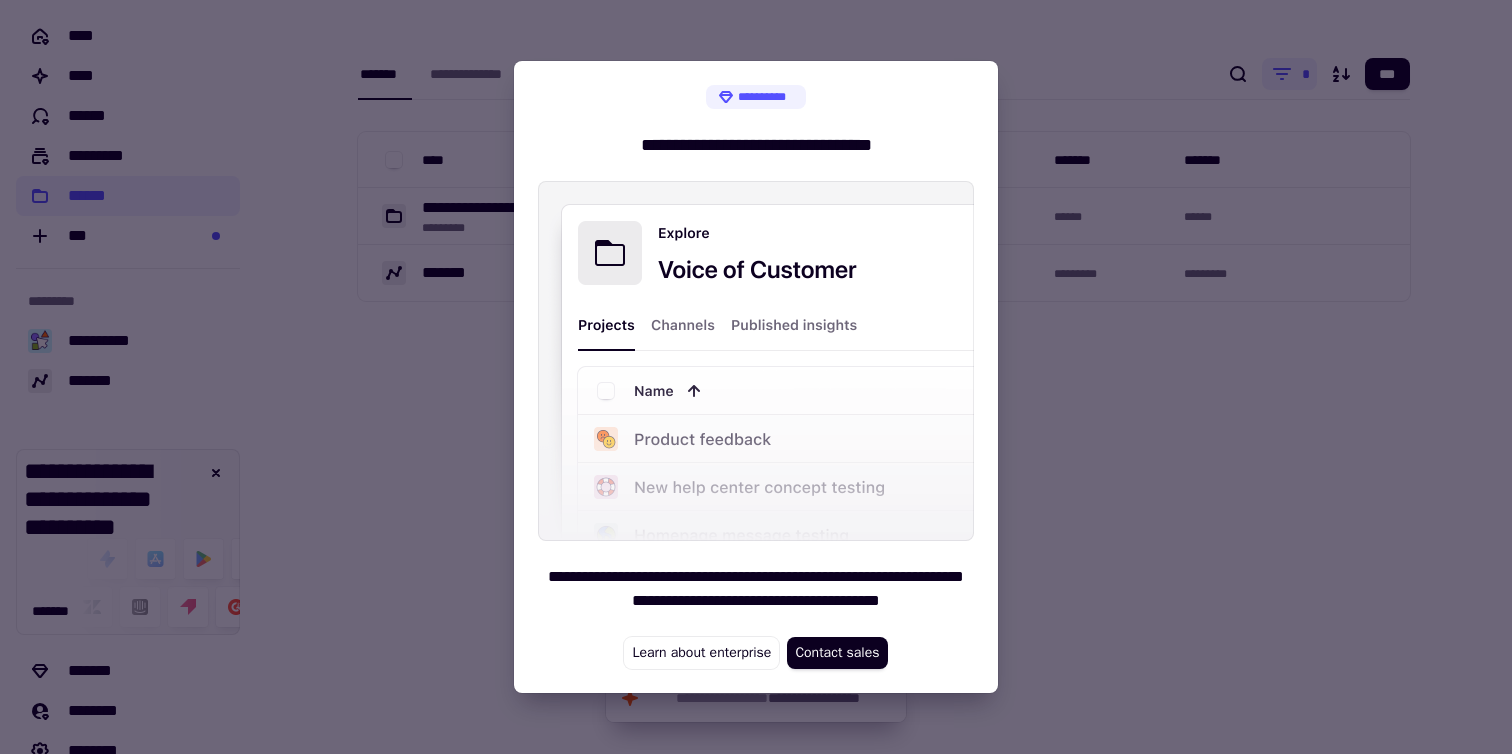 click at bounding box center (756, 377) 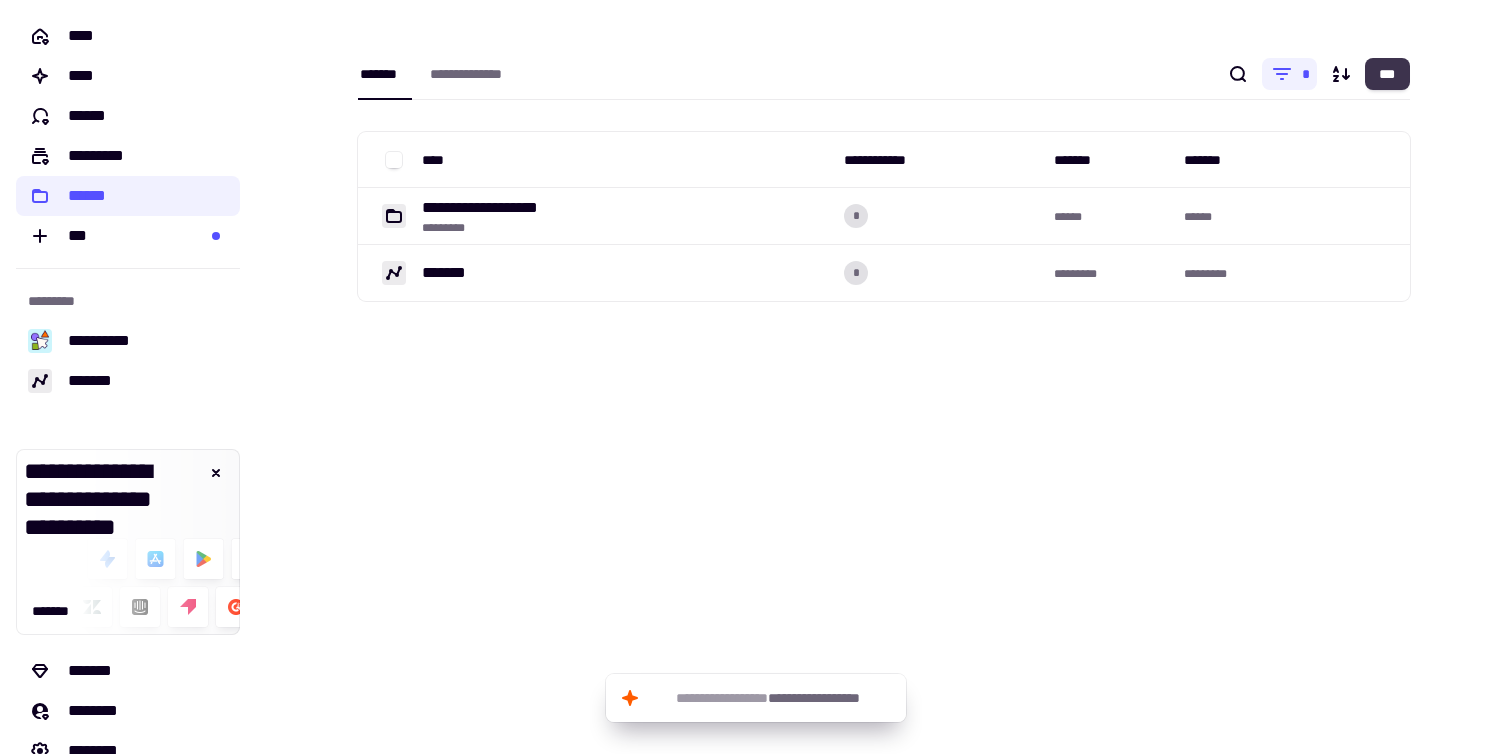 click on "***" 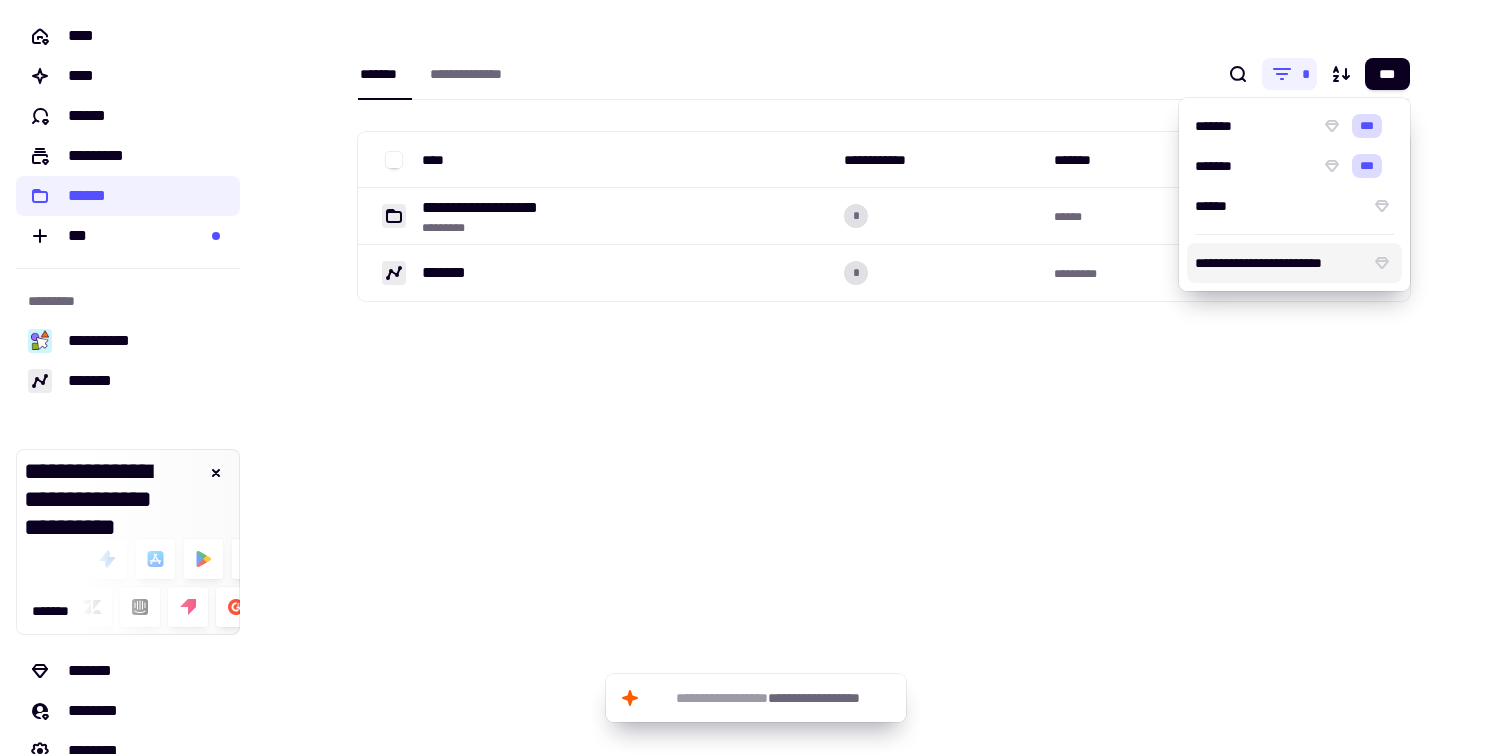 click on "**********" at bounding box center (1278, 263) 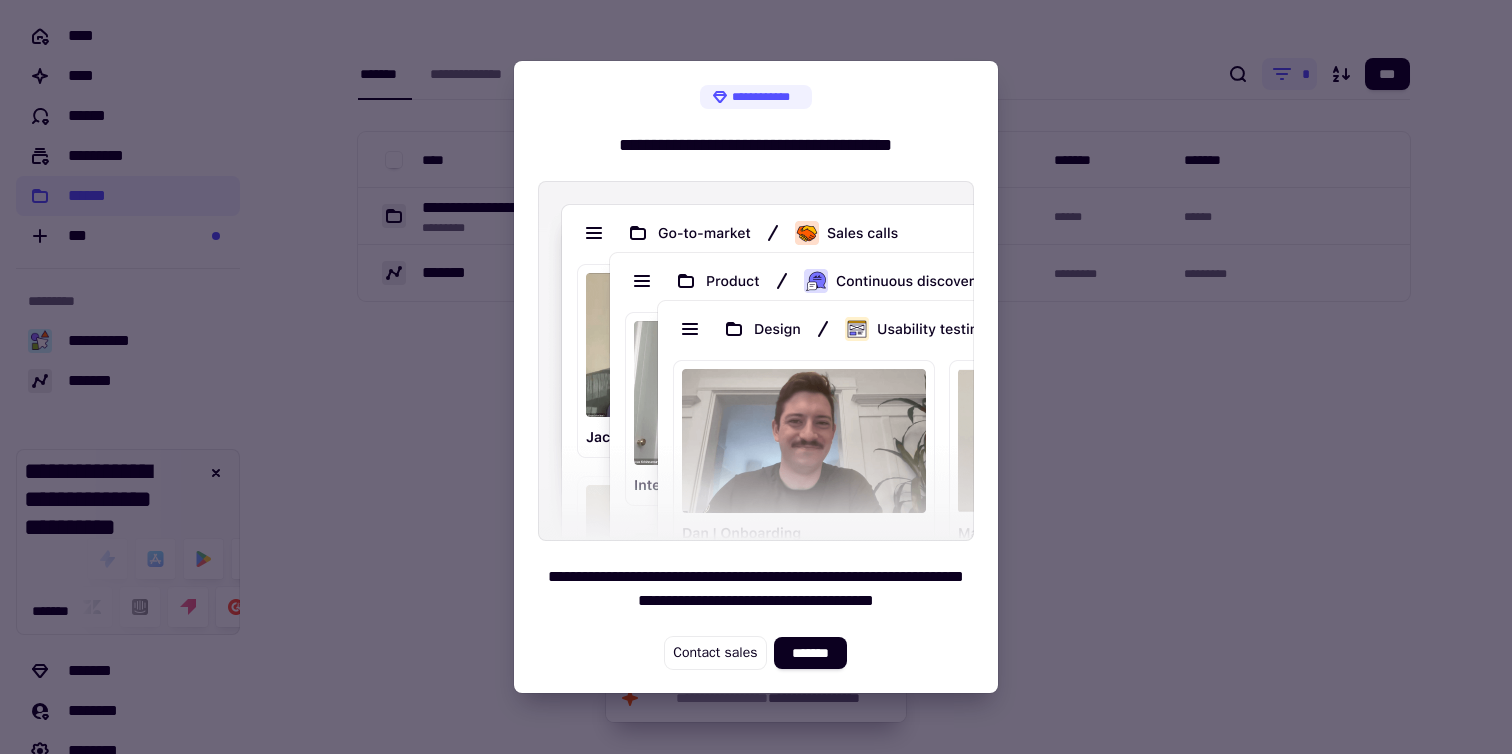click at bounding box center [756, 377] 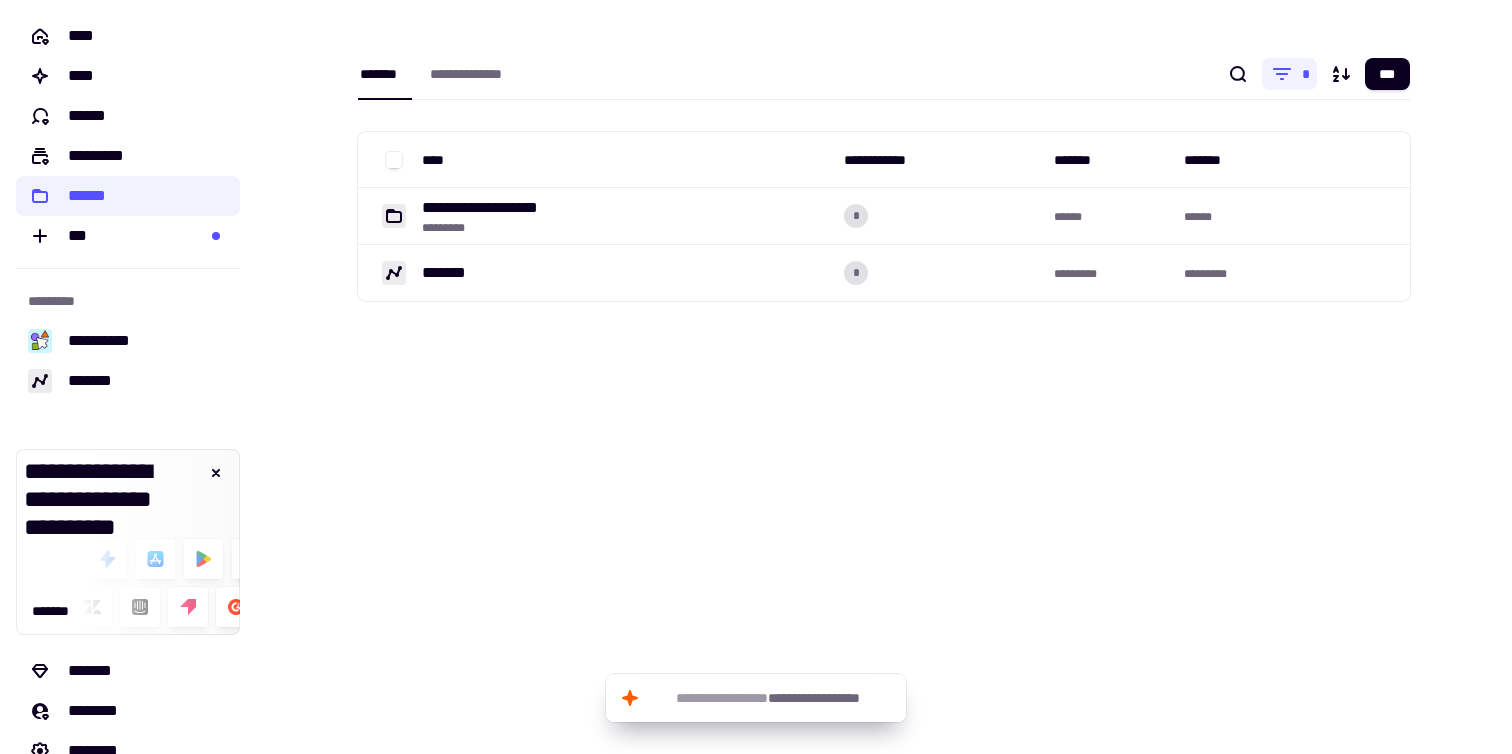 scroll, scrollTop: 73, scrollLeft: 0, axis: vertical 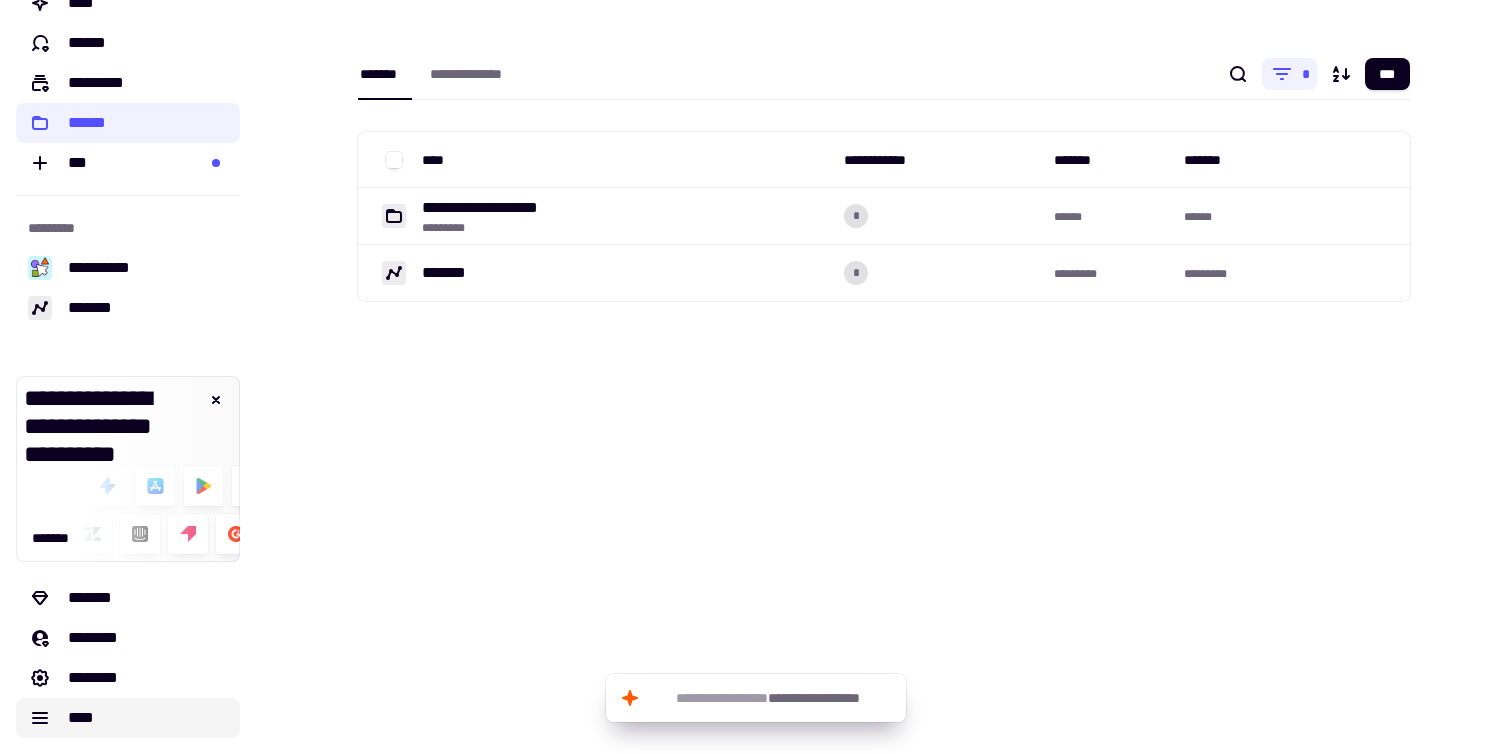 click on "****" 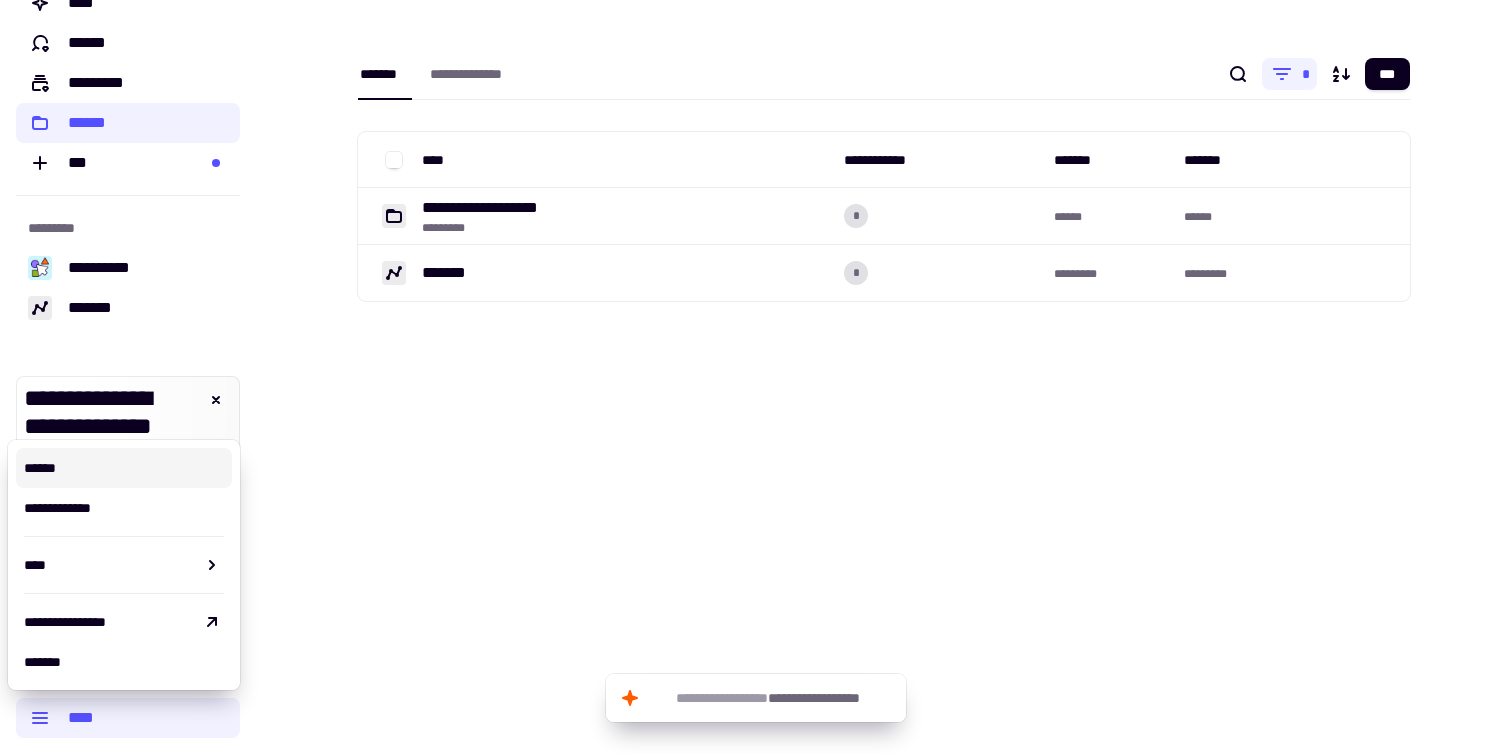 click on "[FIRST] [LAST] [PHONE] [EMAIL] [ADDRESS] [CITY] [STATE] [POSTAL_CODE]" at bounding box center (884, 198) 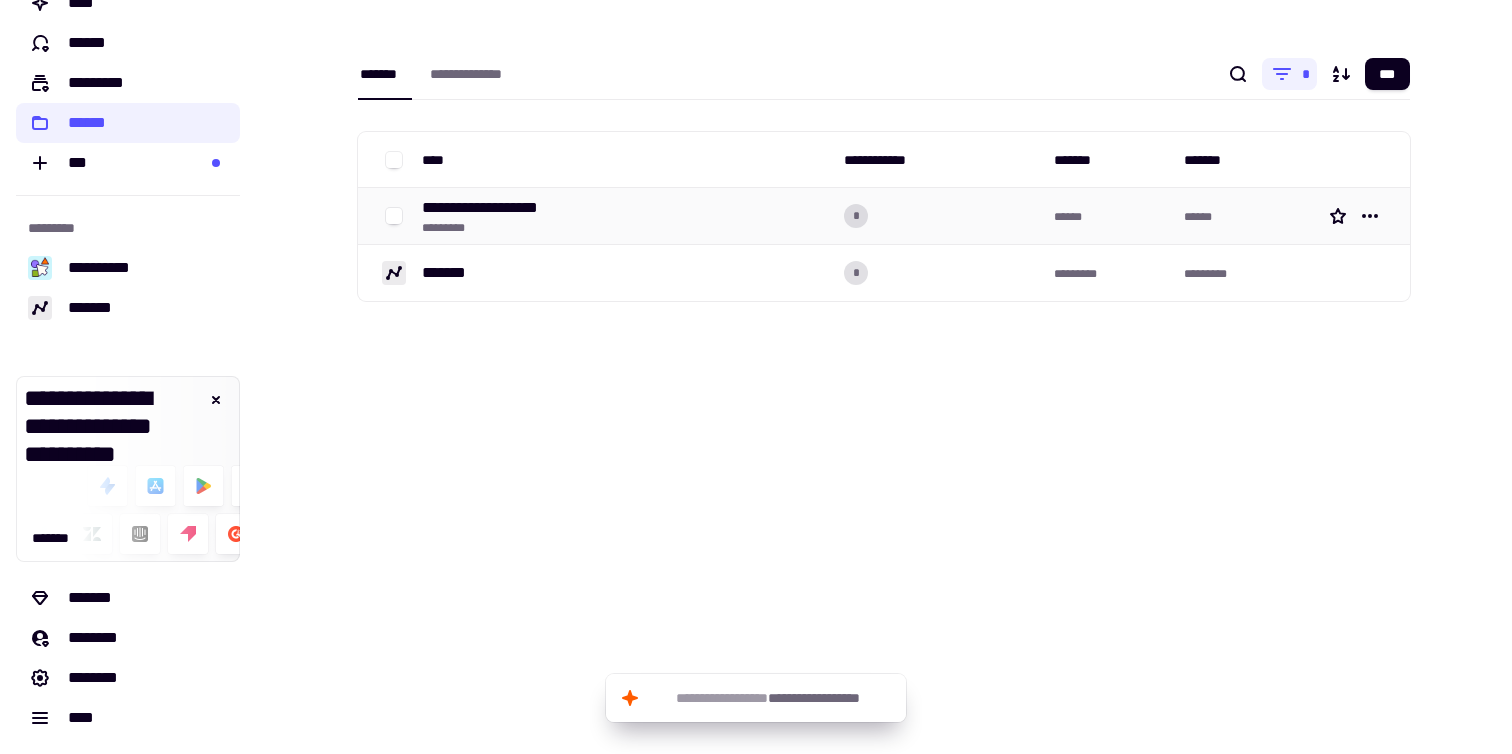 click on "**********" at bounding box center [493, 208] 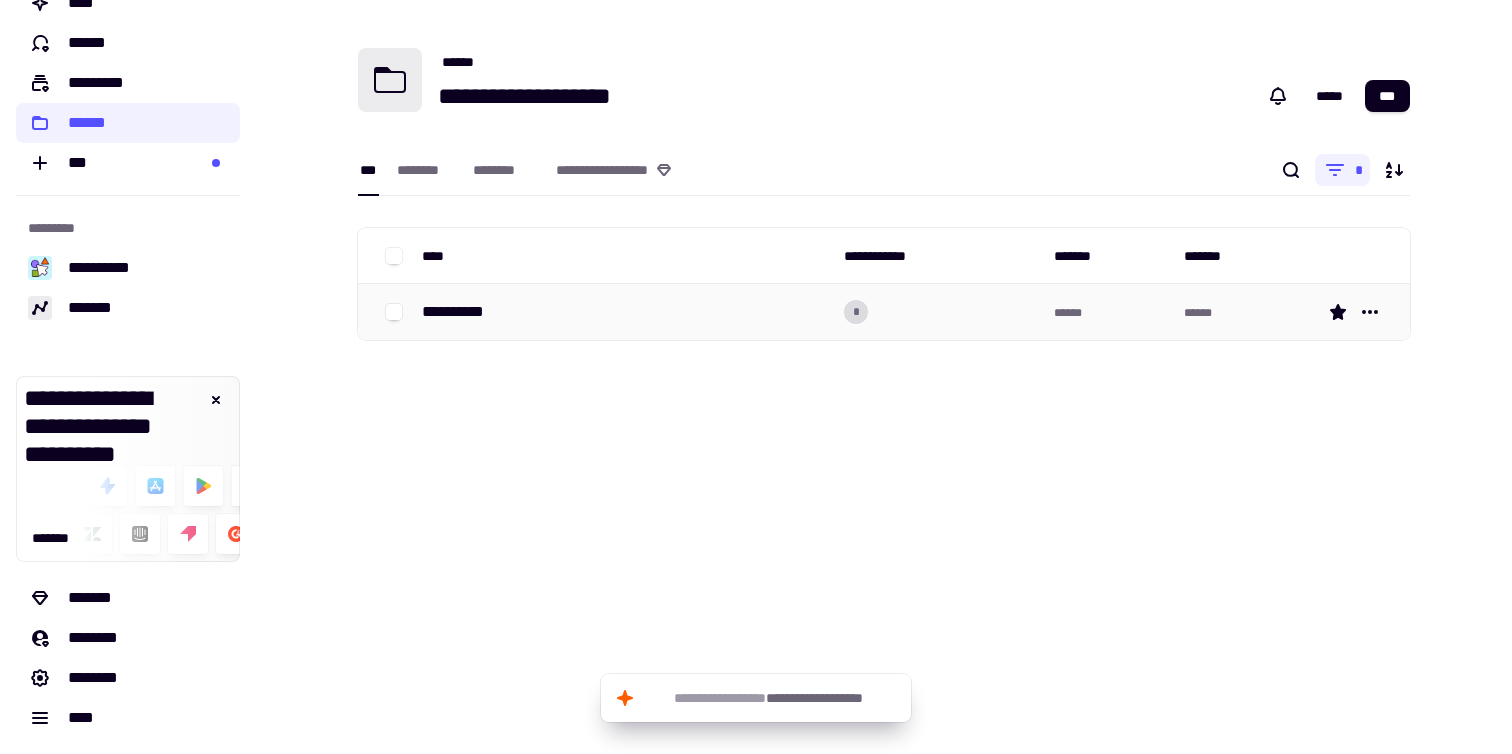 click on "**********" at bounding box center (461, 312) 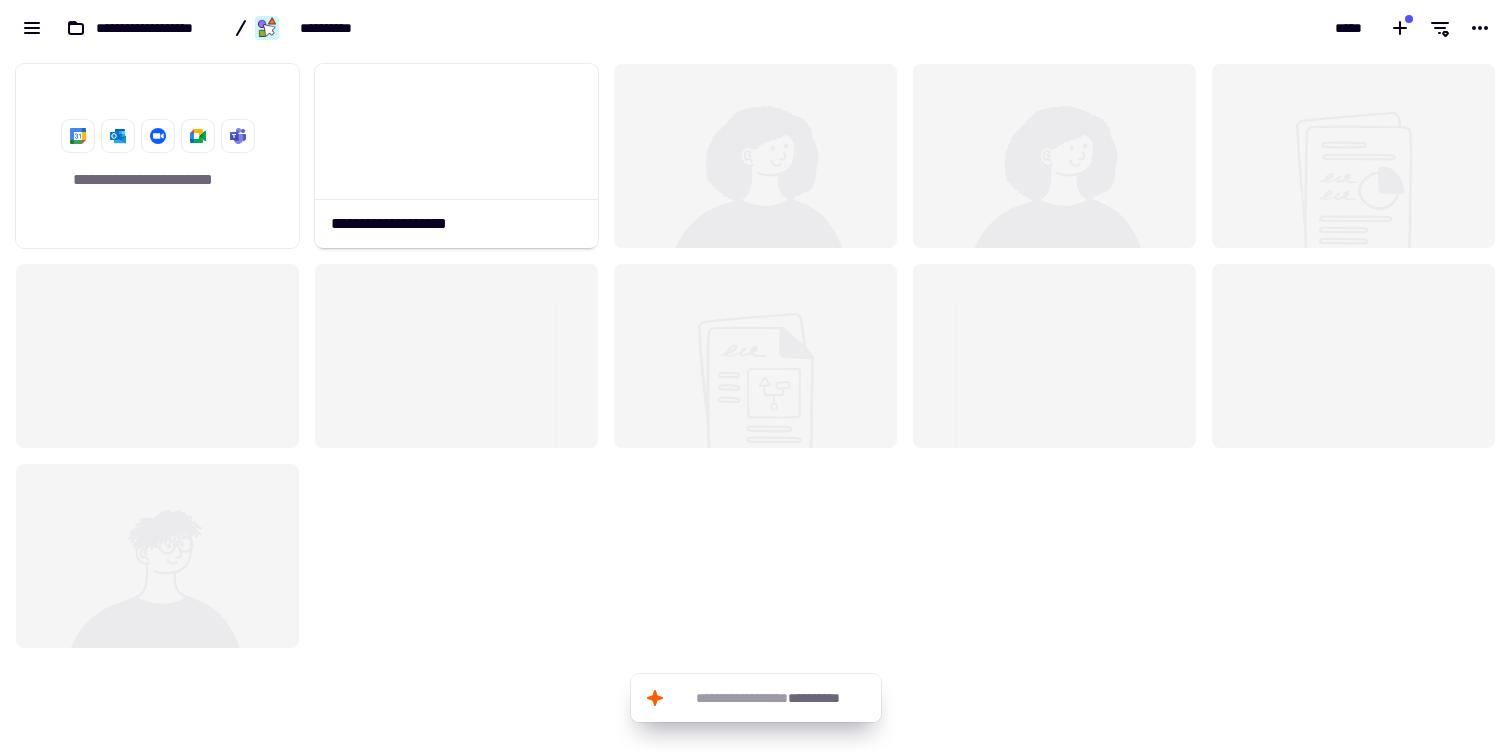 scroll, scrollTop: 1, scrollLeft: 1, axis: both 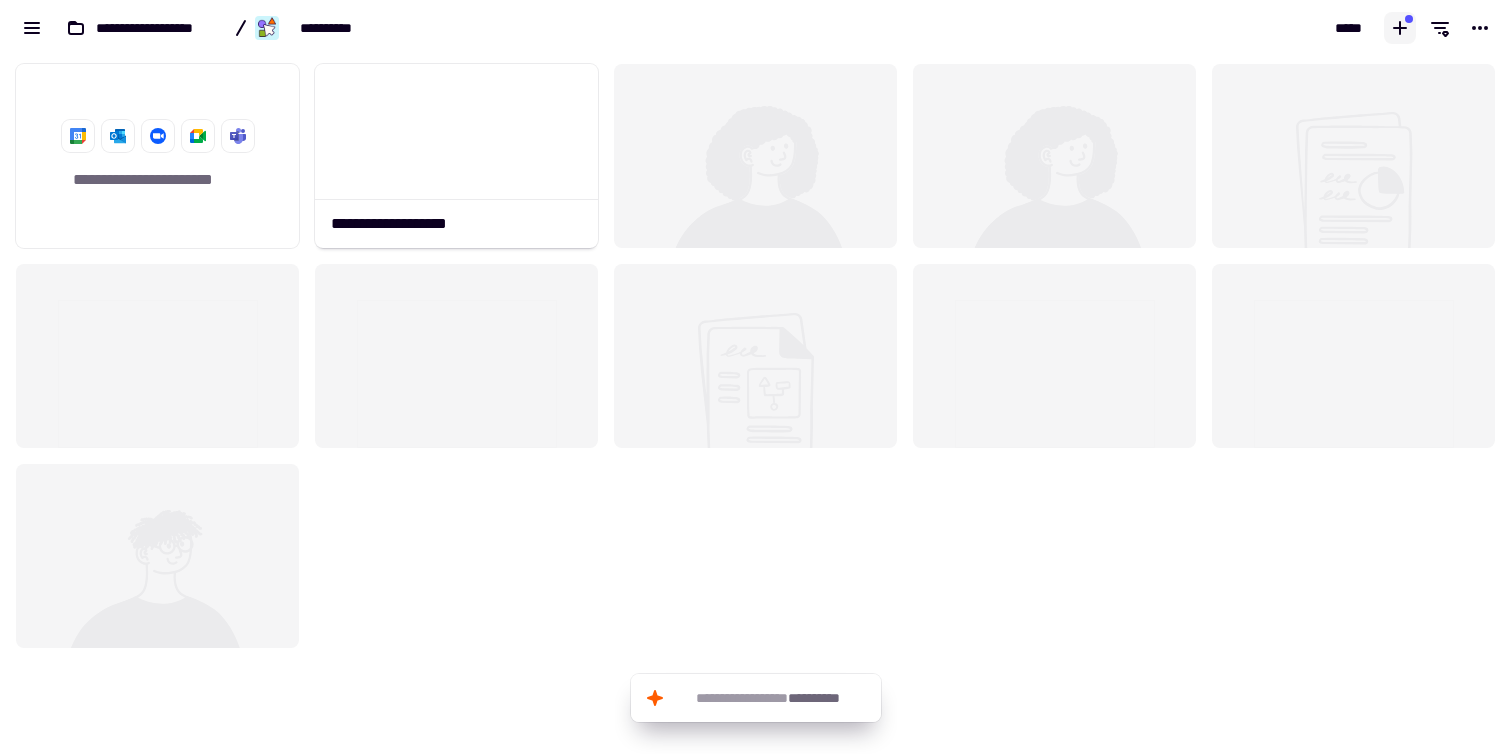 click 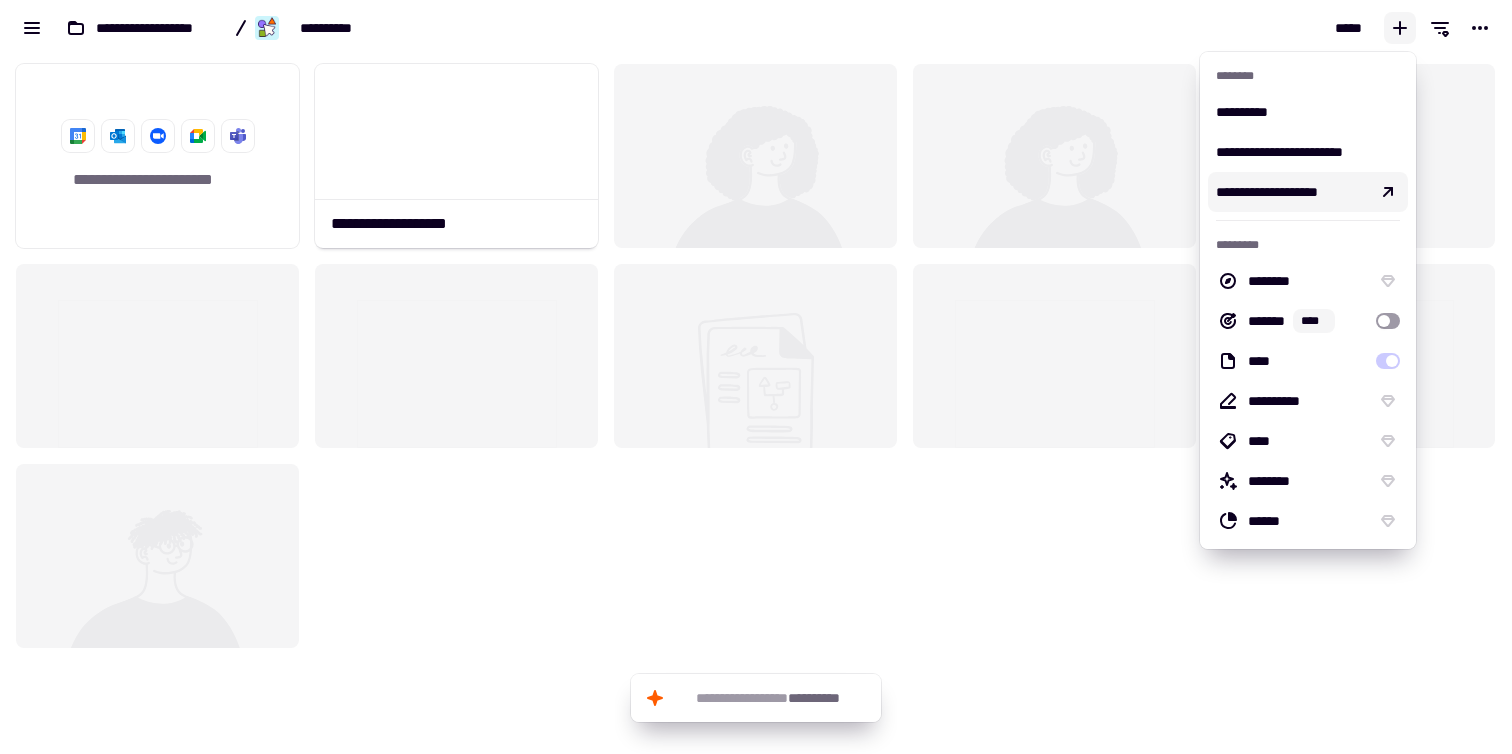 click on "**********" at bounding box center (1267, 192) 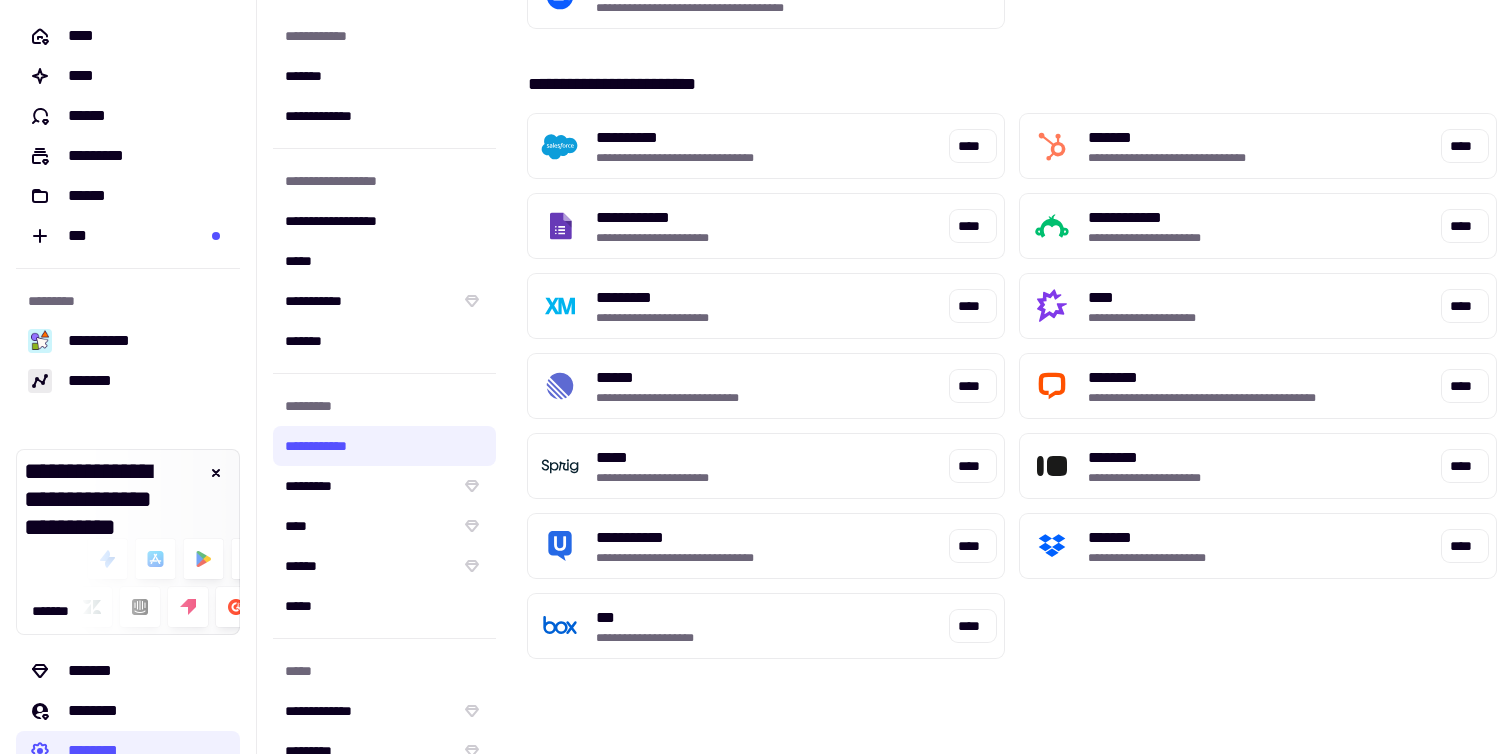 scroll, scrollTop: 1405, scrollLeft: 0, axis: vertical 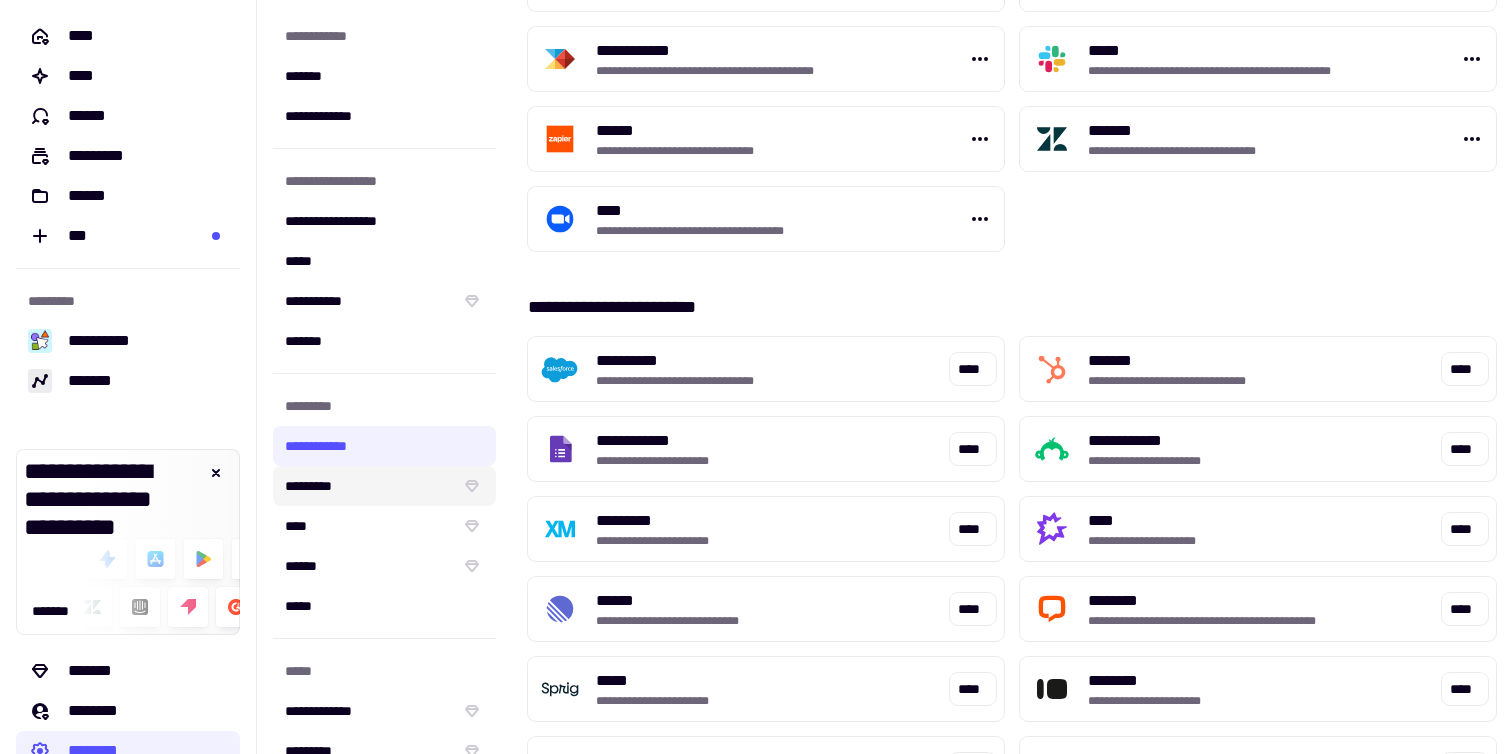 click on "*********" 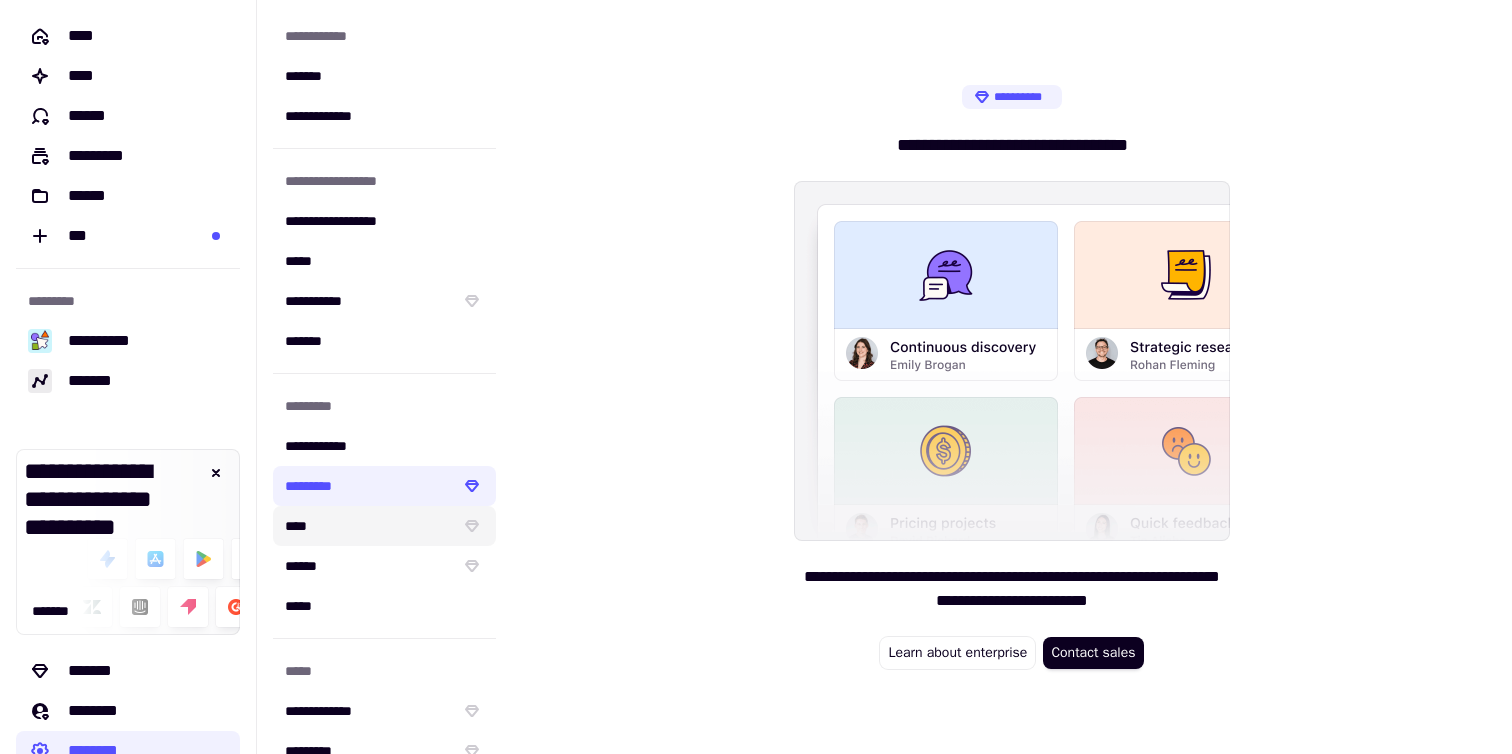 click on "****" 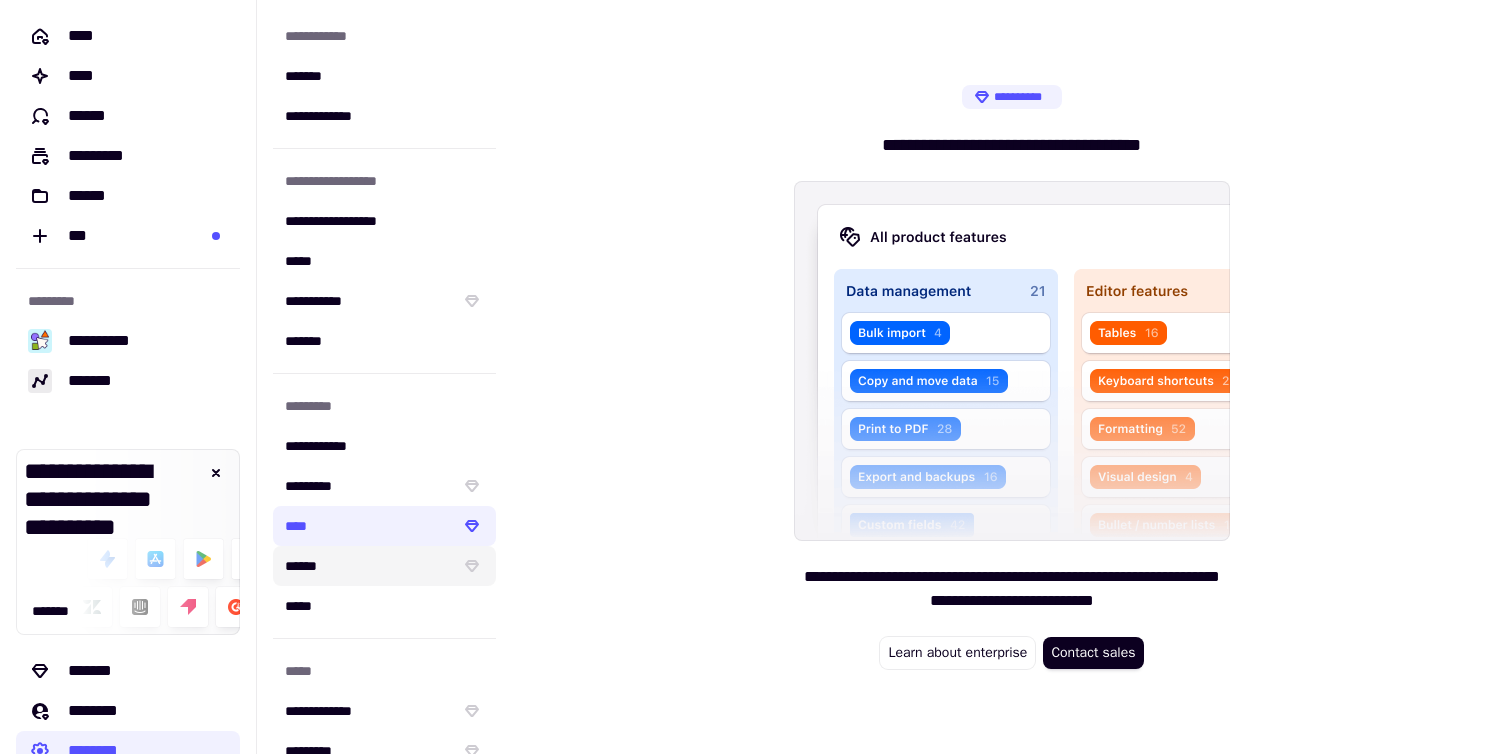 click on "******" 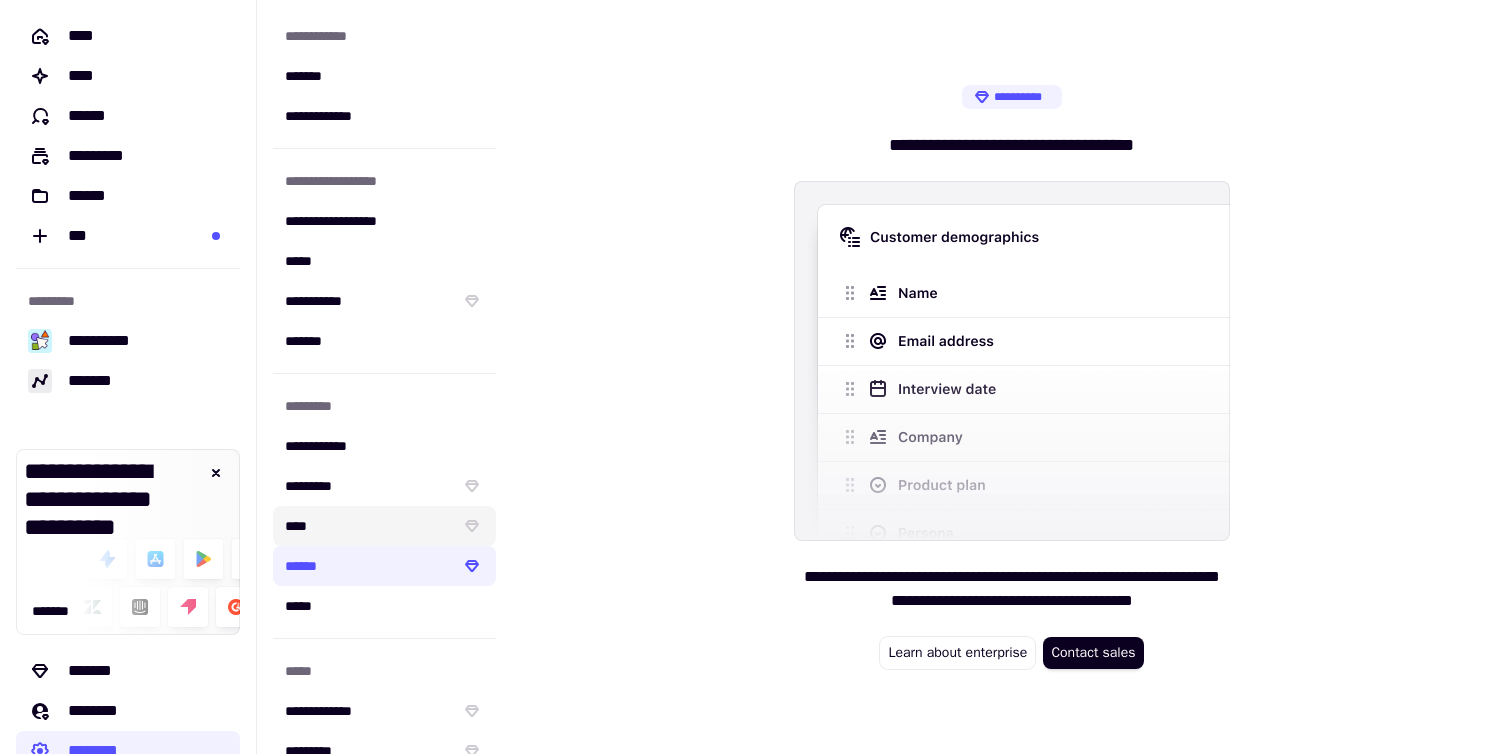 click on "****" 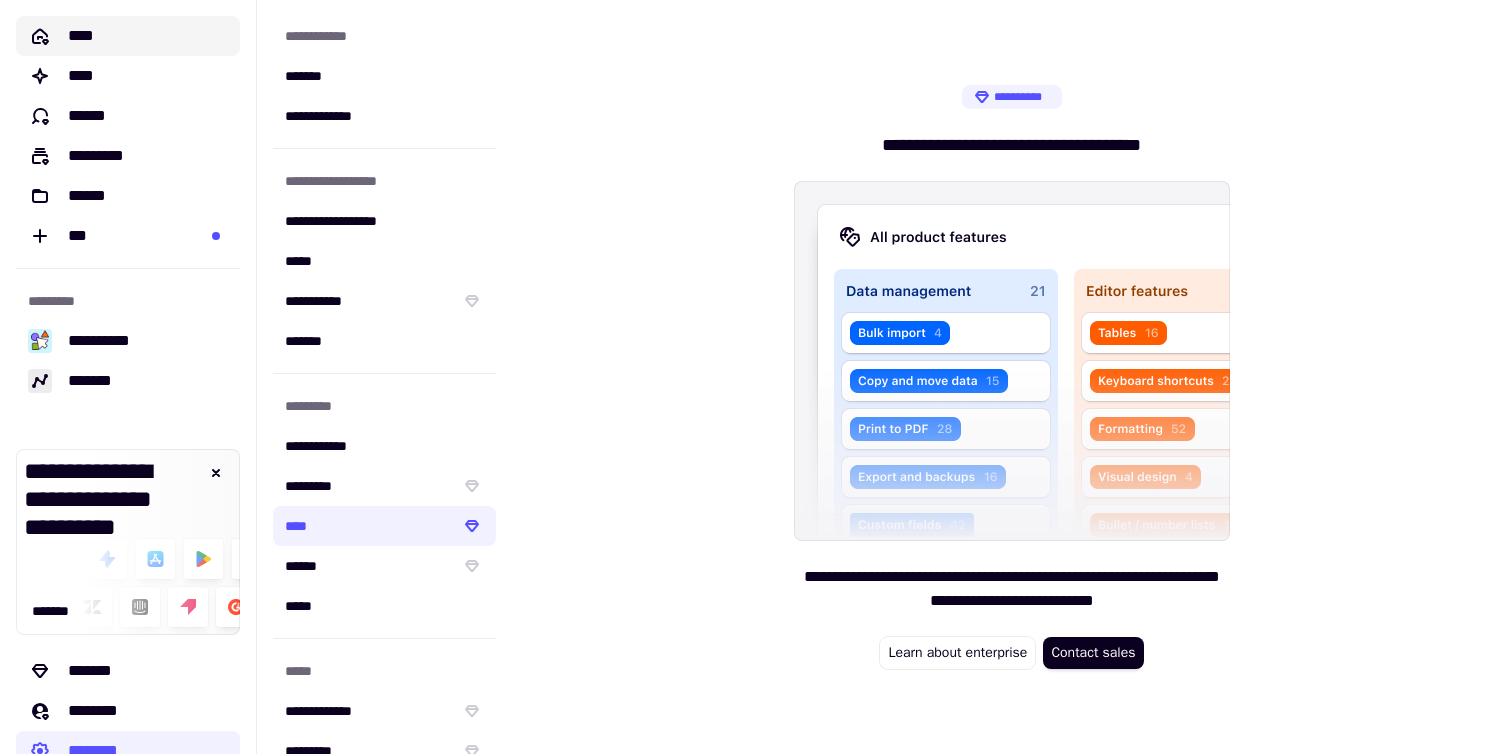 click on "****" 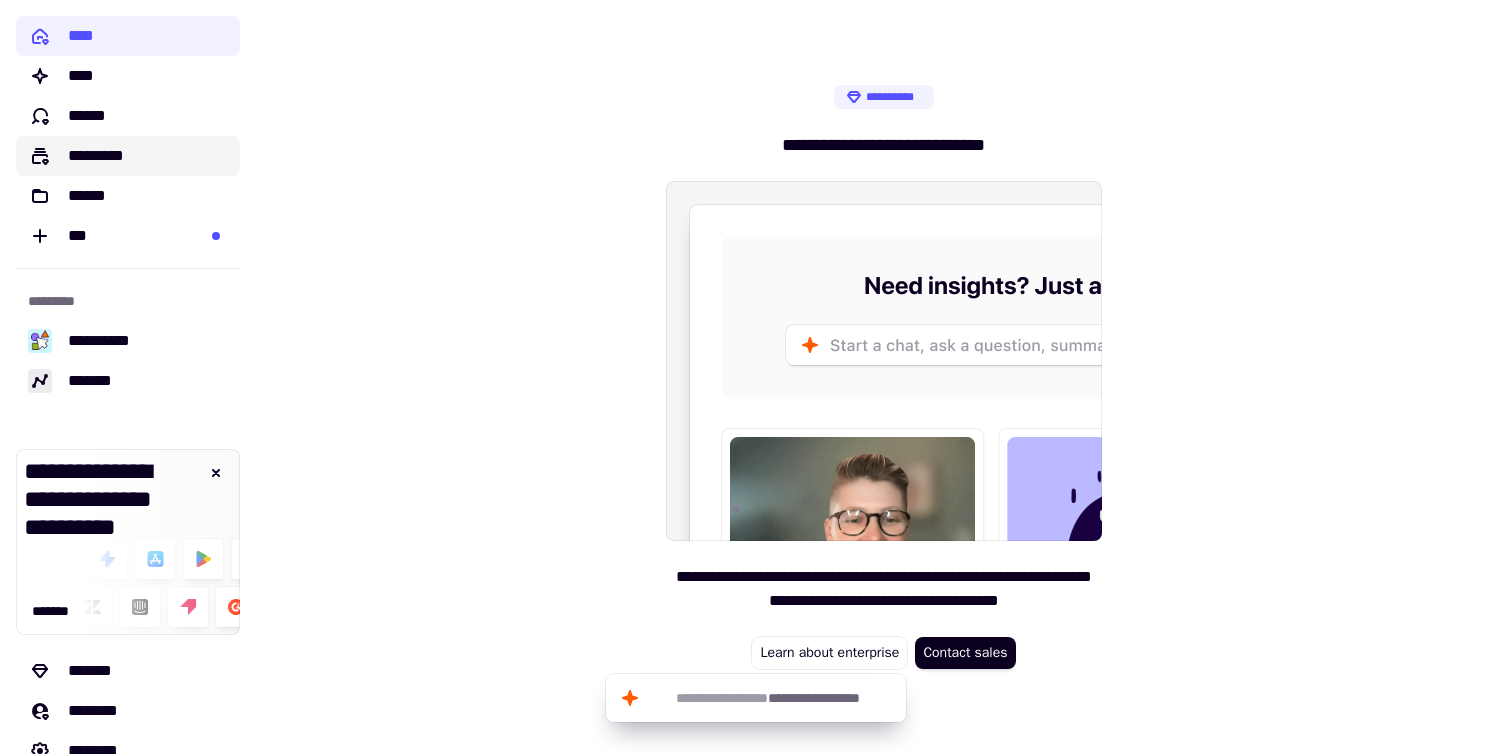 click on "*********" 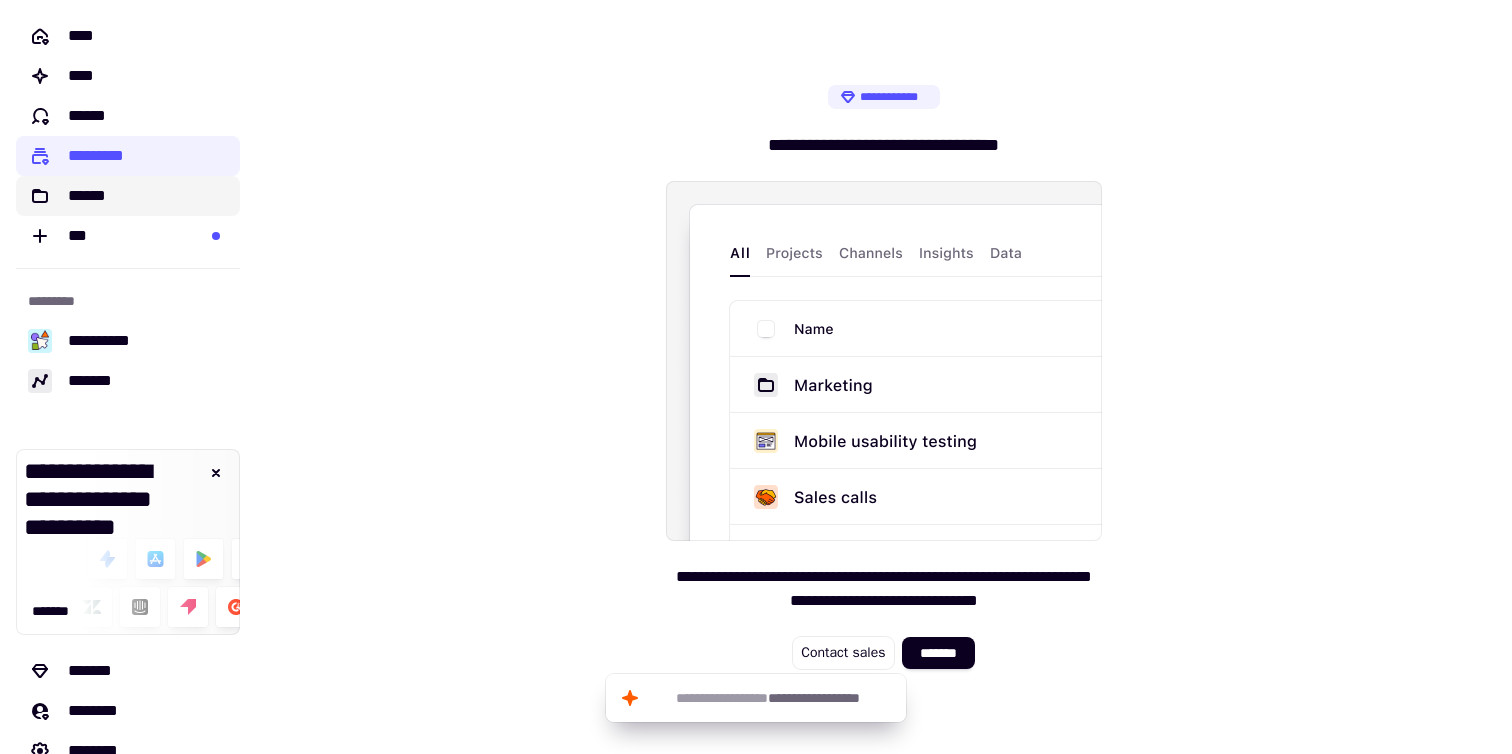 click on "******" 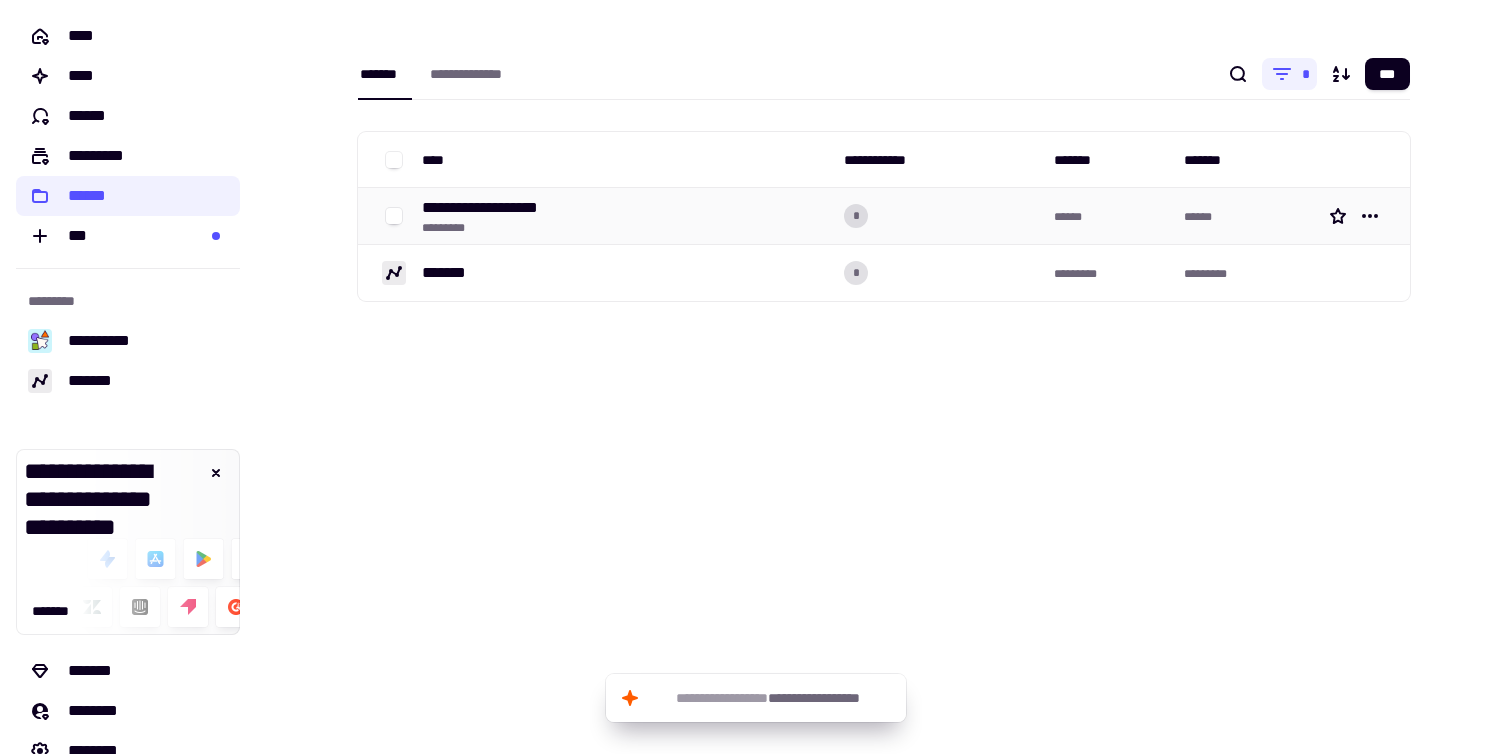 click on "**********" at bounding box center [493, 208] 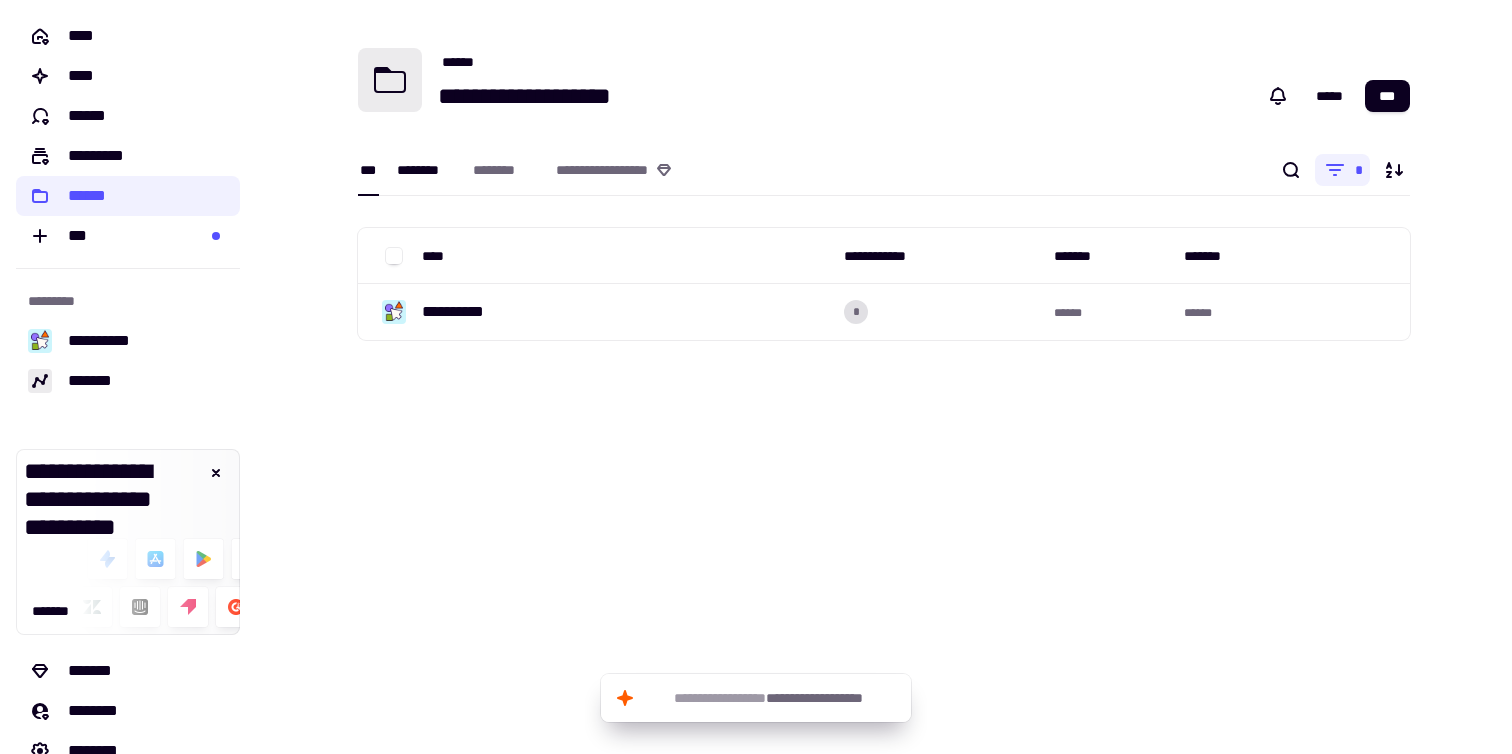 click on "********" at bounding box center [425, 170] 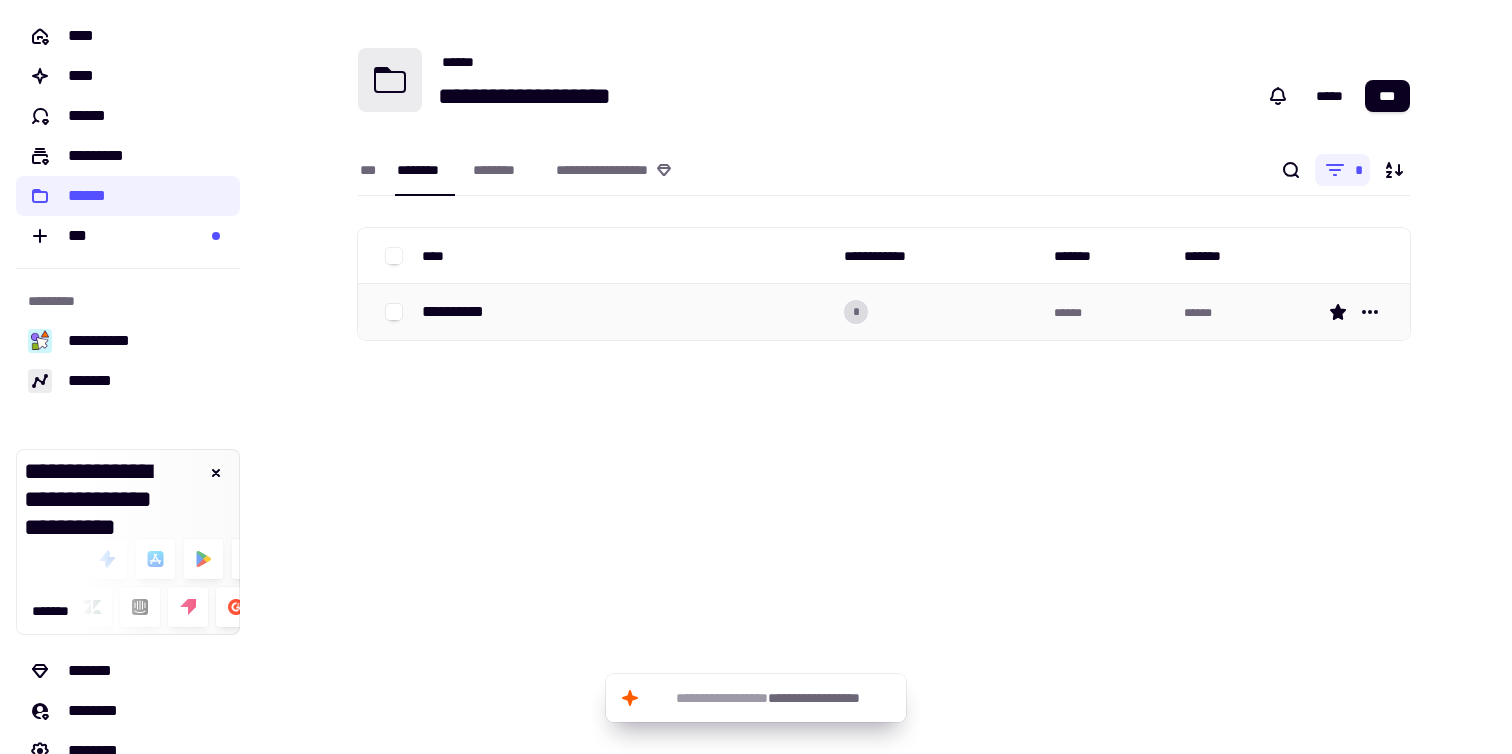 click on "**********" at bounding box center (461, 312) 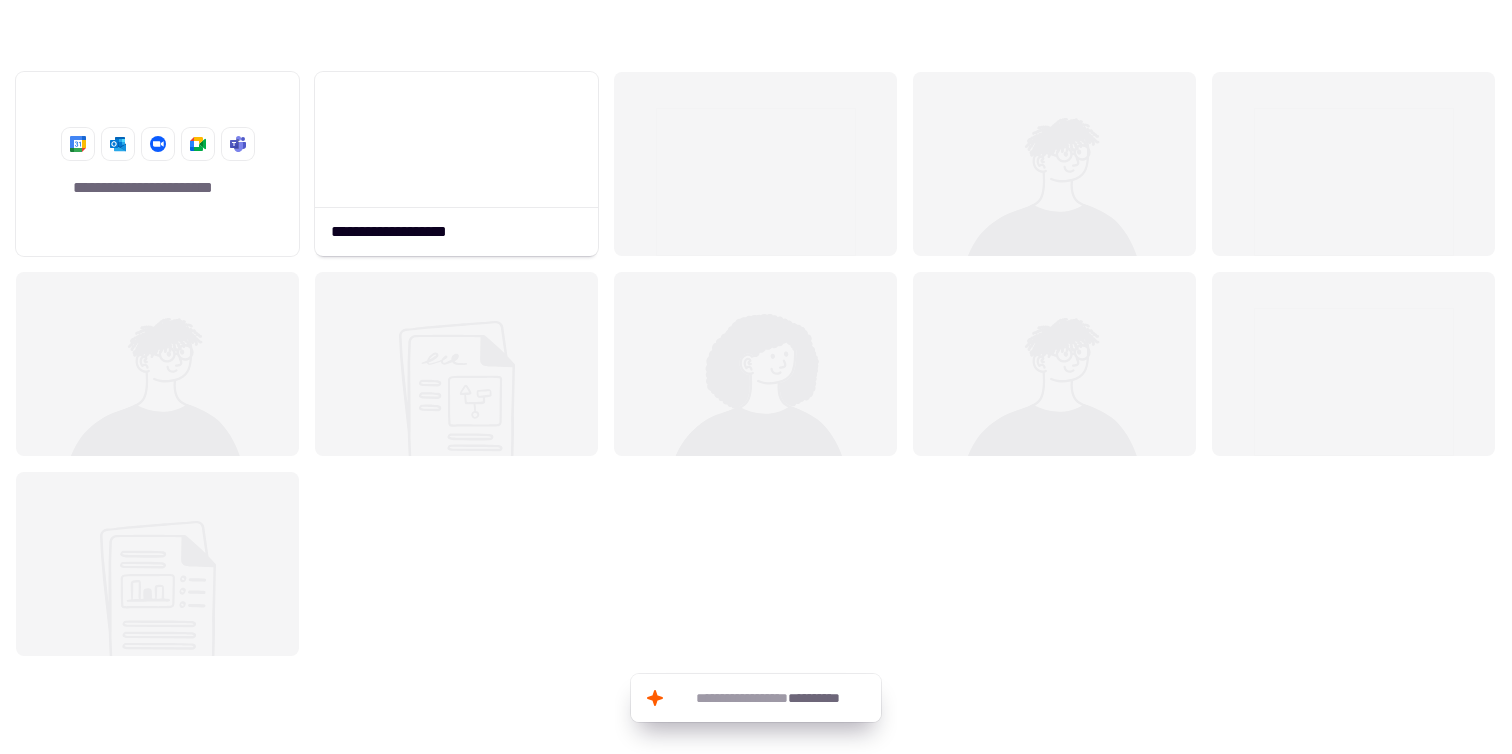 scroll, scrollTop: 1, scrollLeft: 1, axis: both 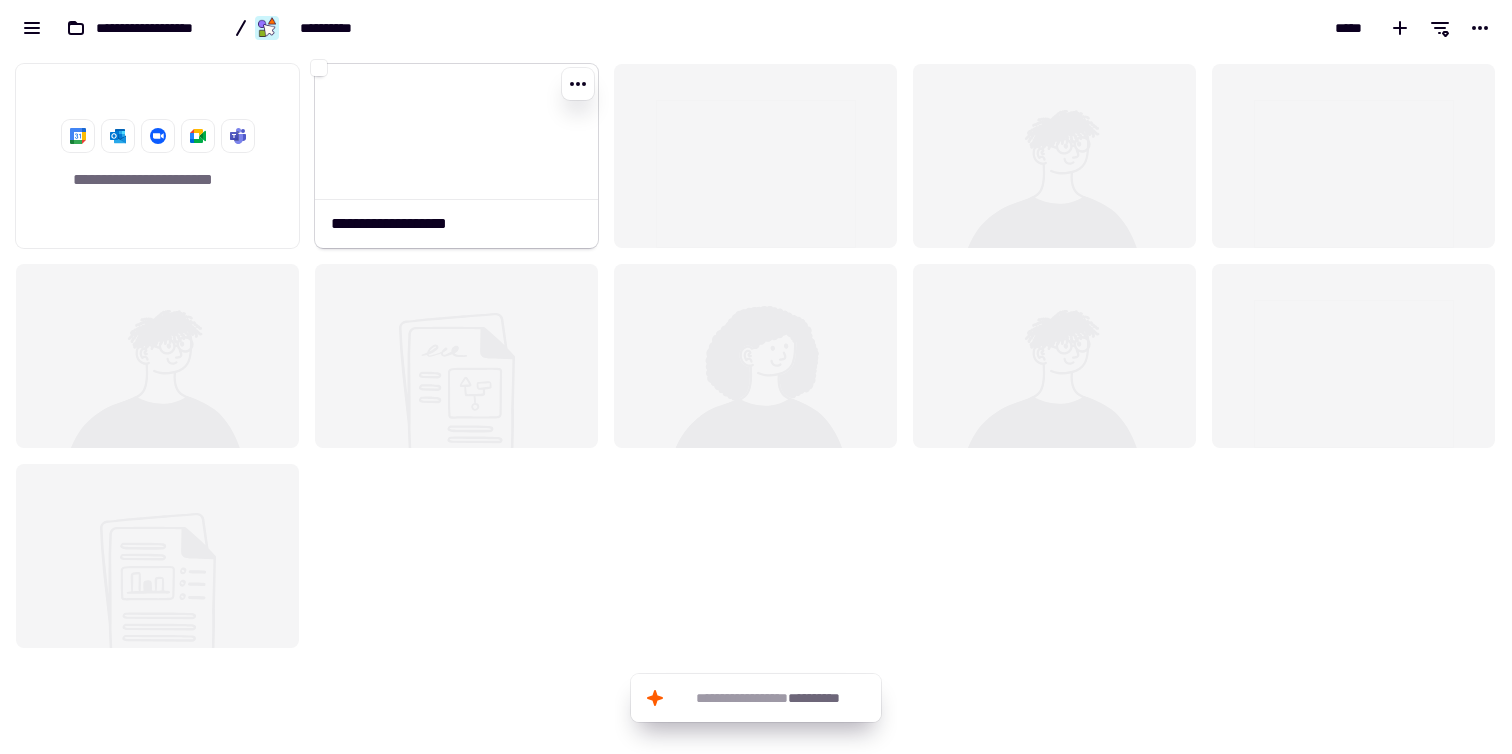 click 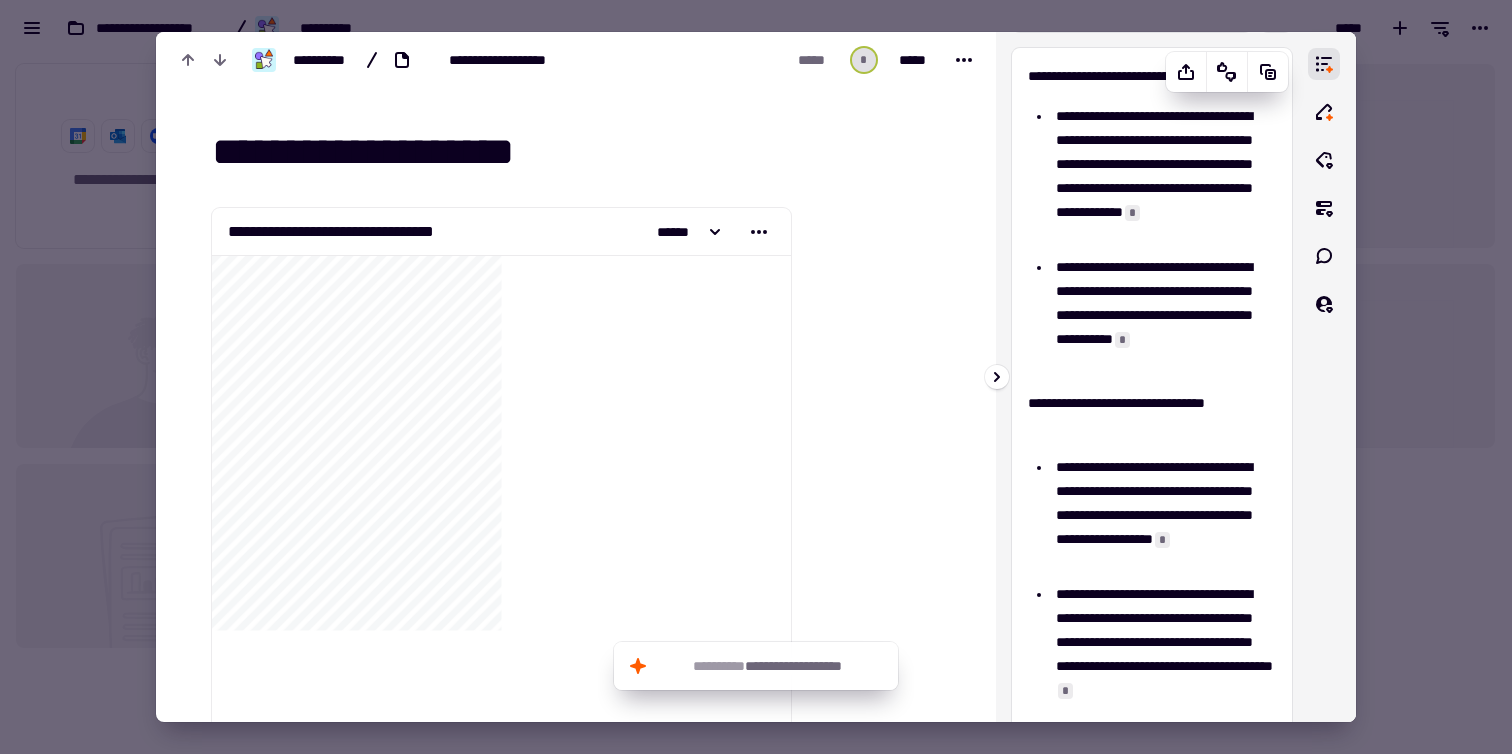 scroll, scrollTop: 0, scrollLeft: 0, axis: both 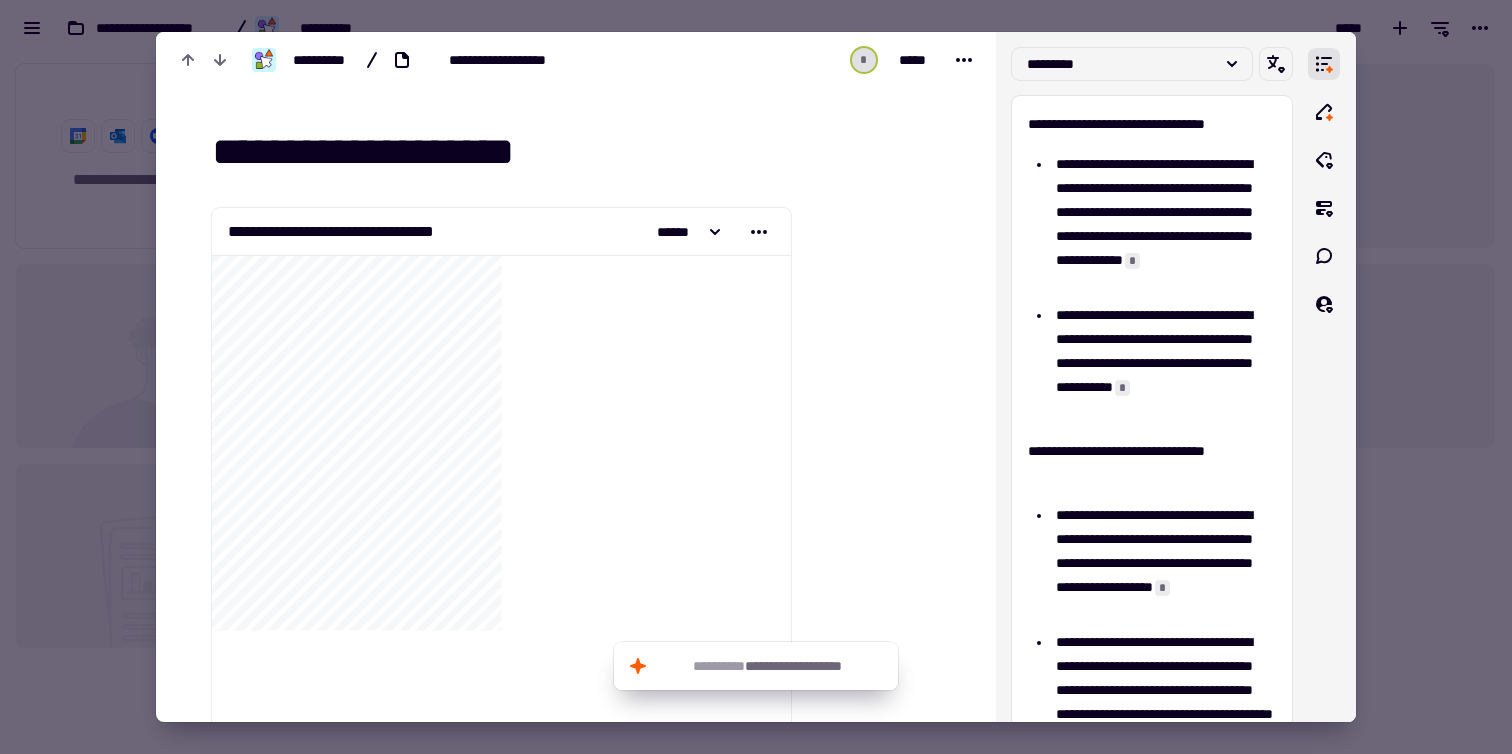 click at bounding box center (756, 377) 